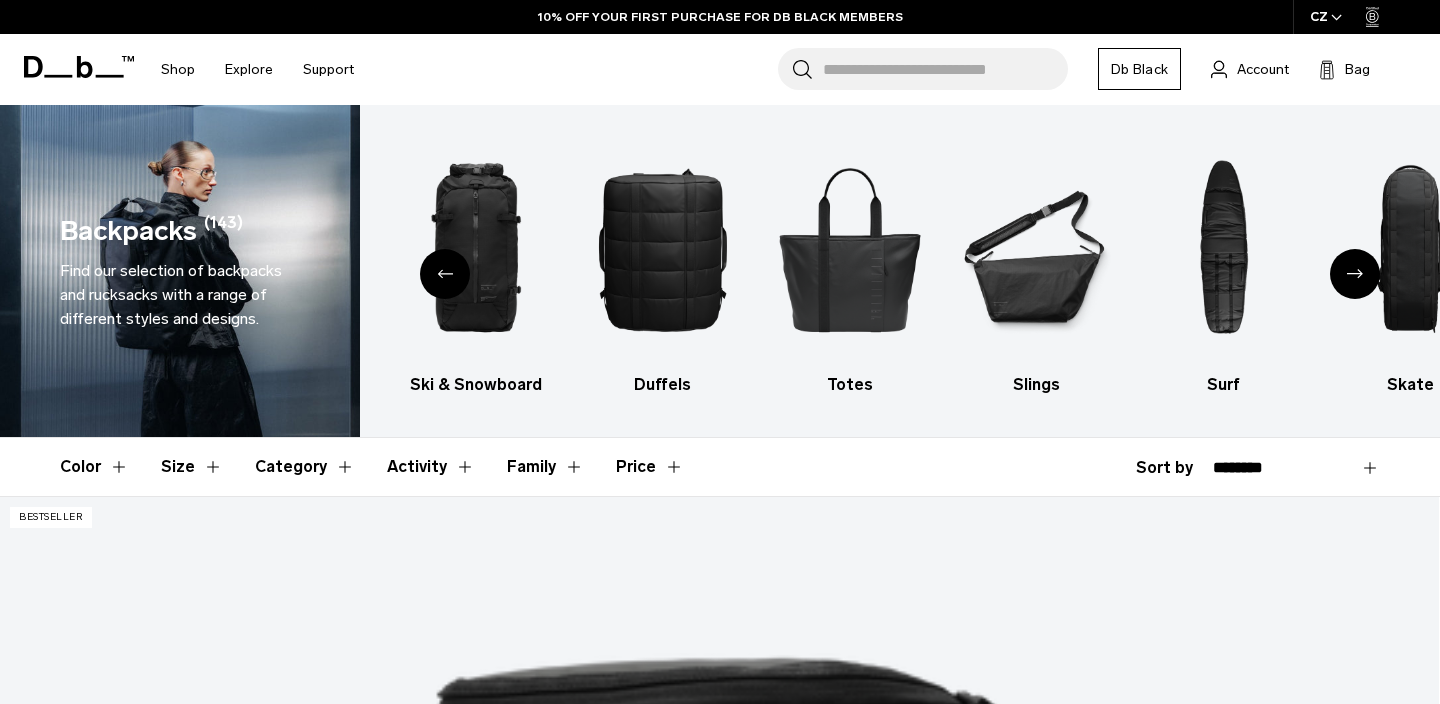 scroll, scrollTop: 97, scrollLeft: 0, axis: vertical 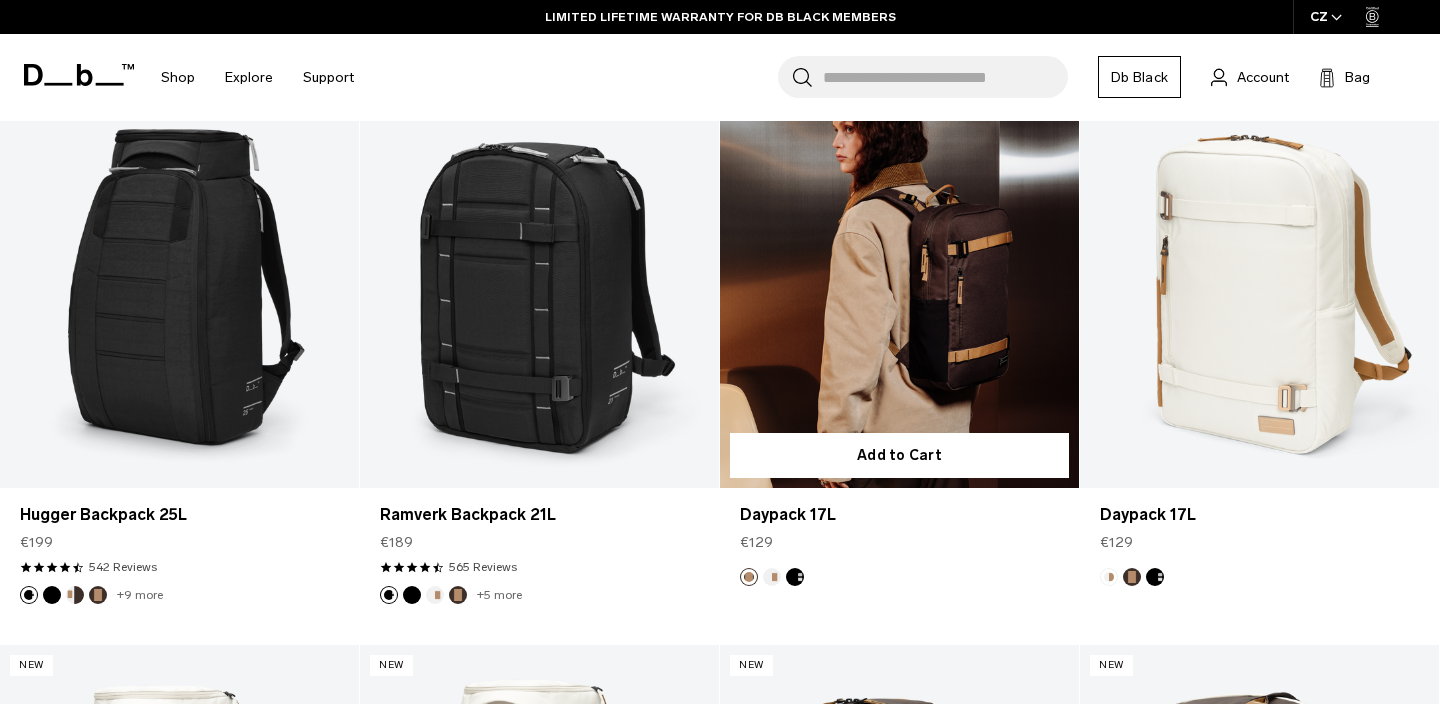click at bounding box center [899, 288] 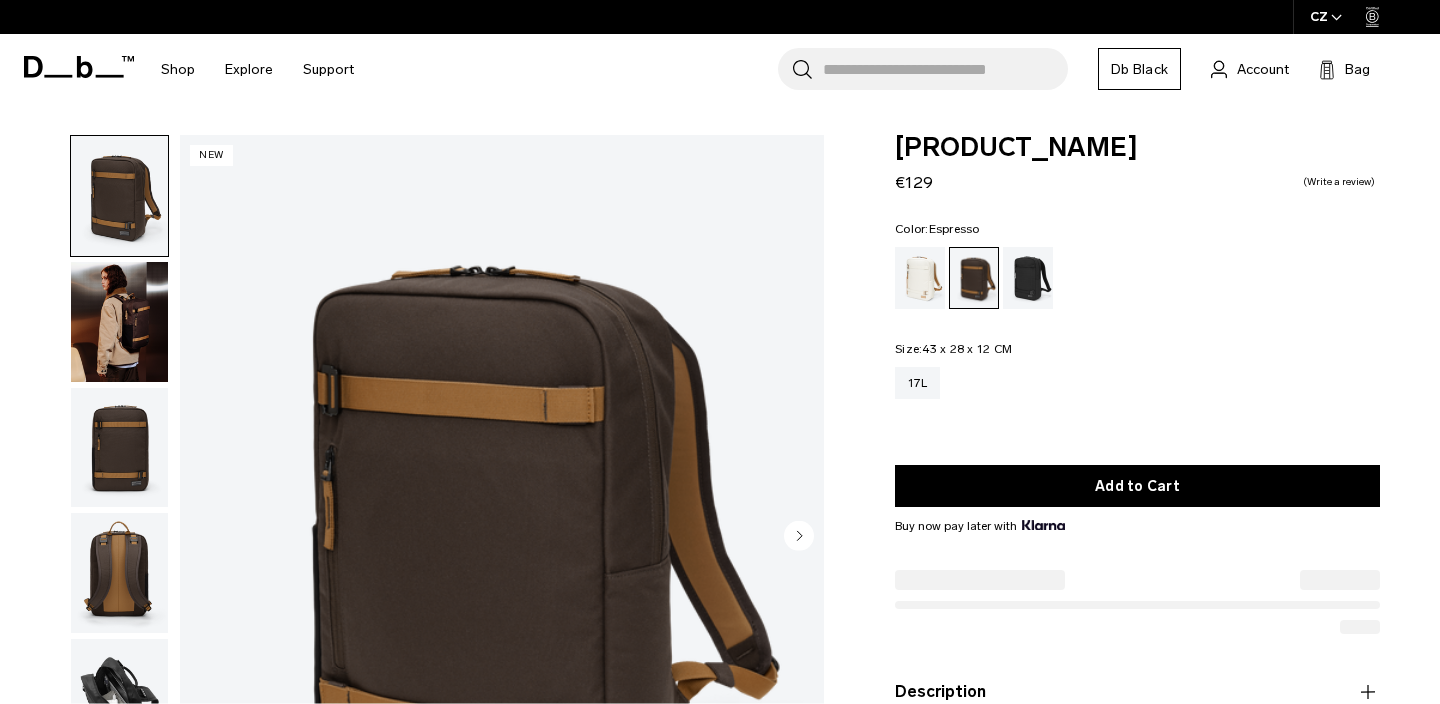 scroll, scrollTop: 35, scrollLeft: 0, axis: vertical 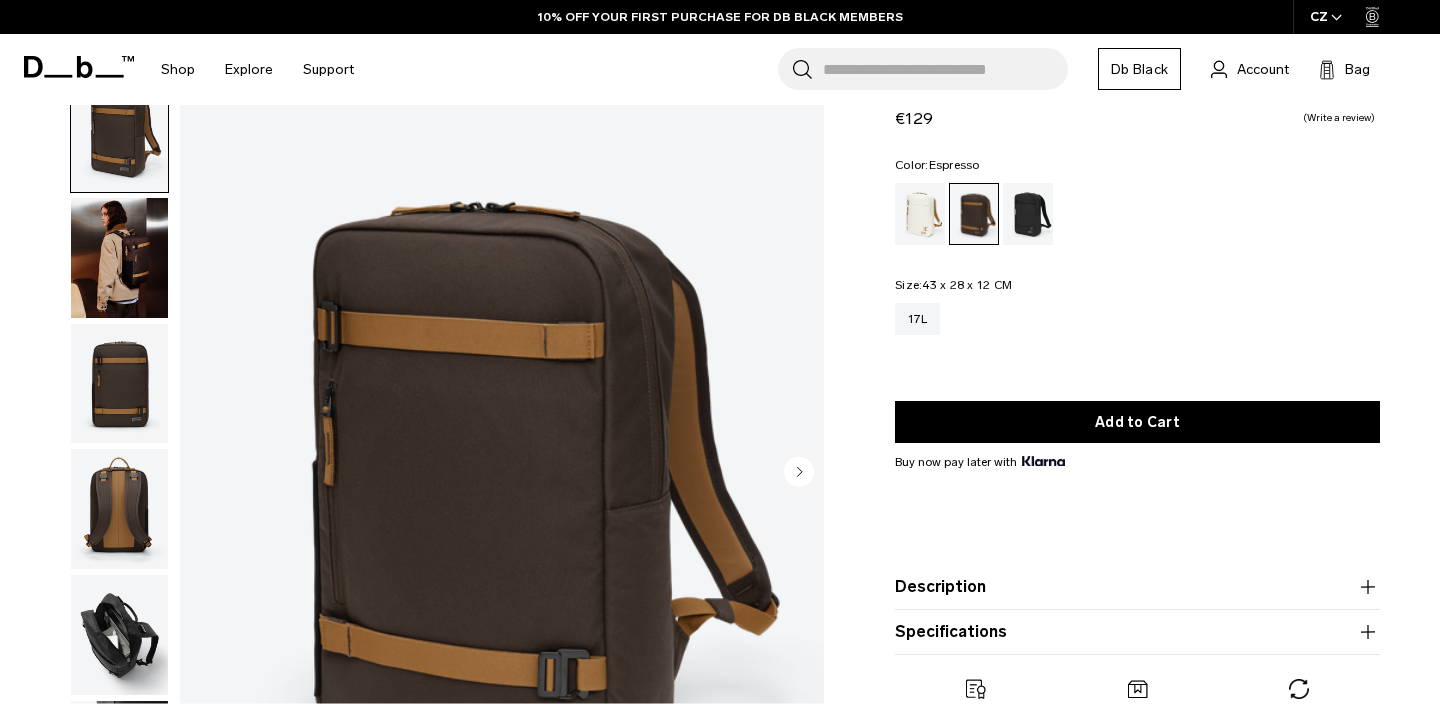 click 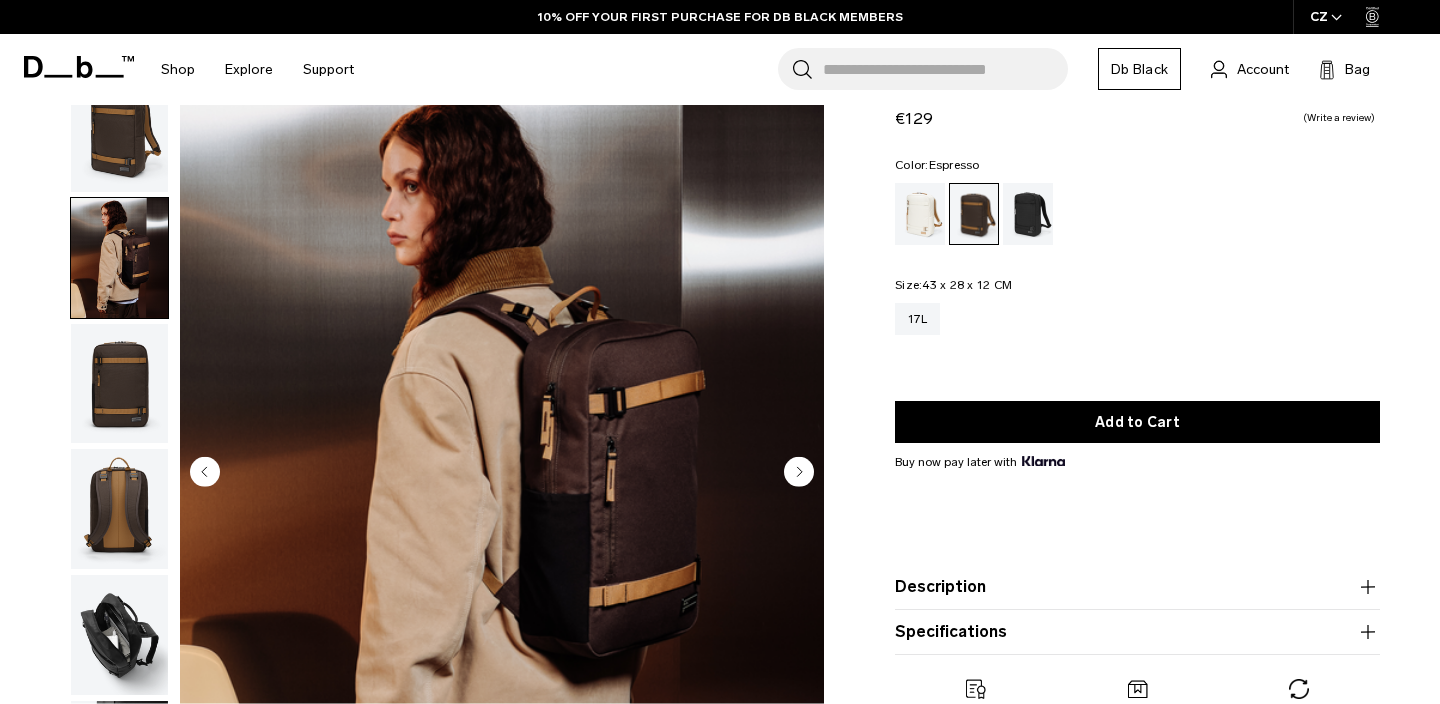 click 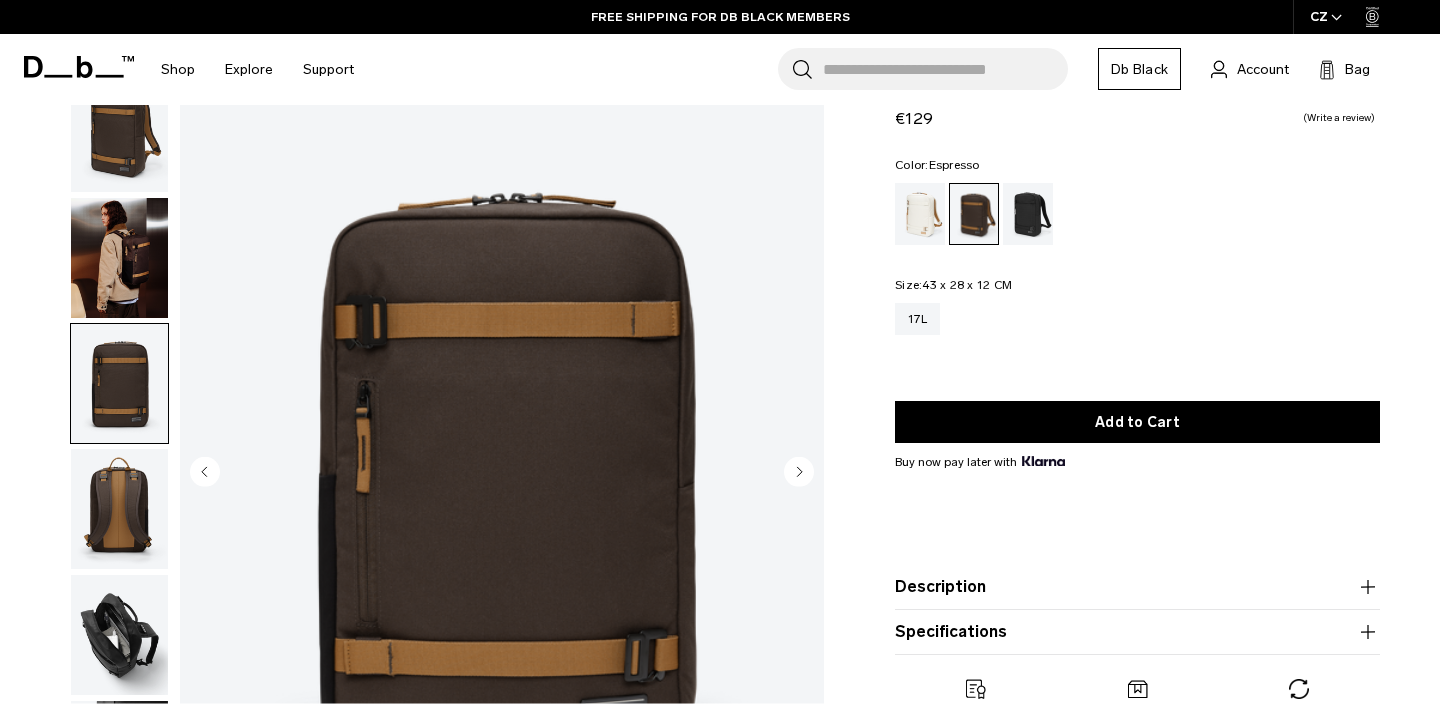 click 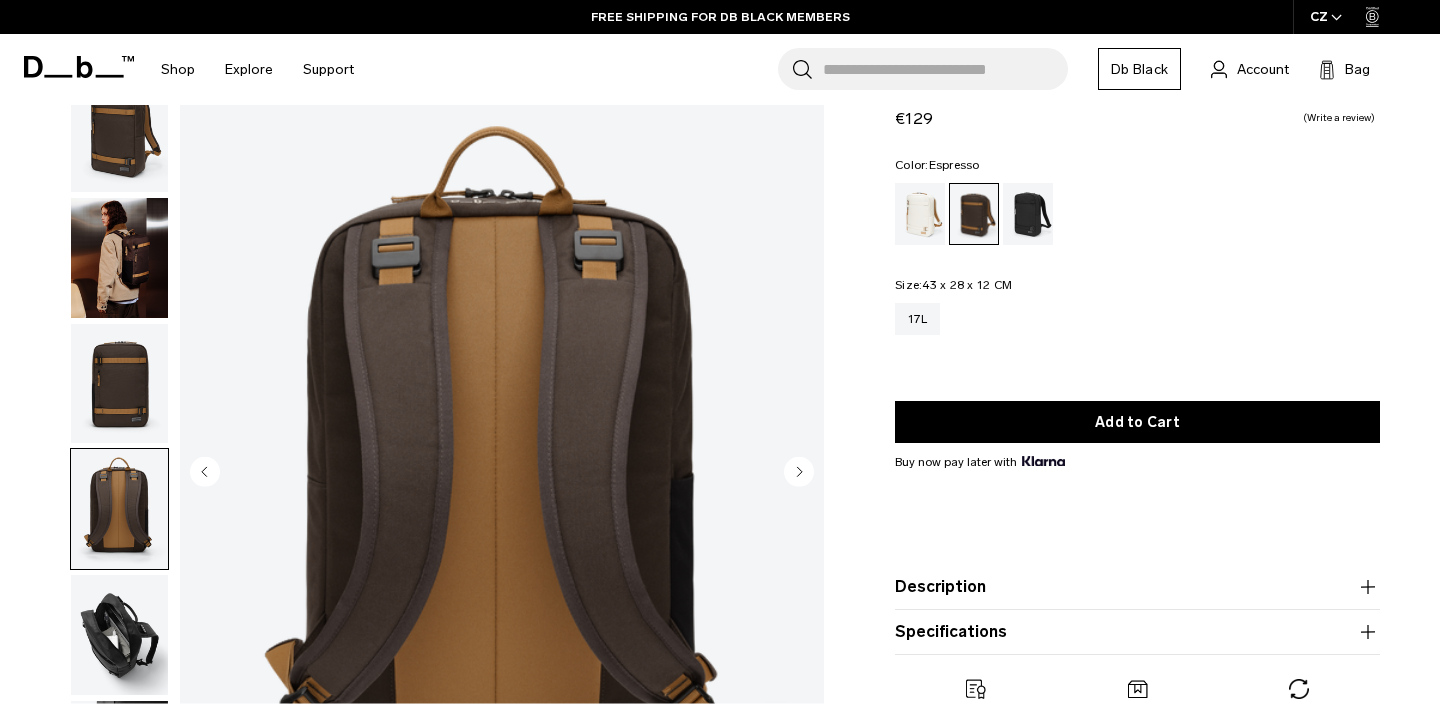 click 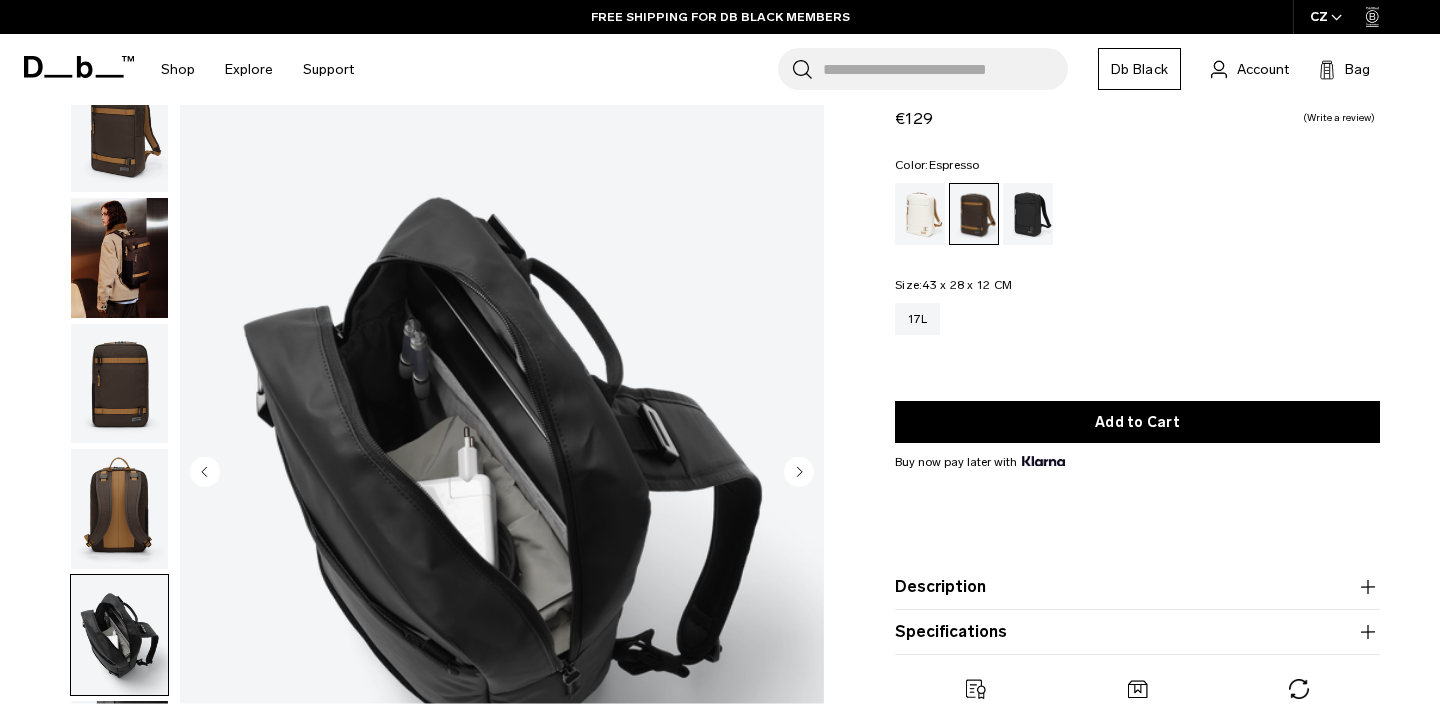 click 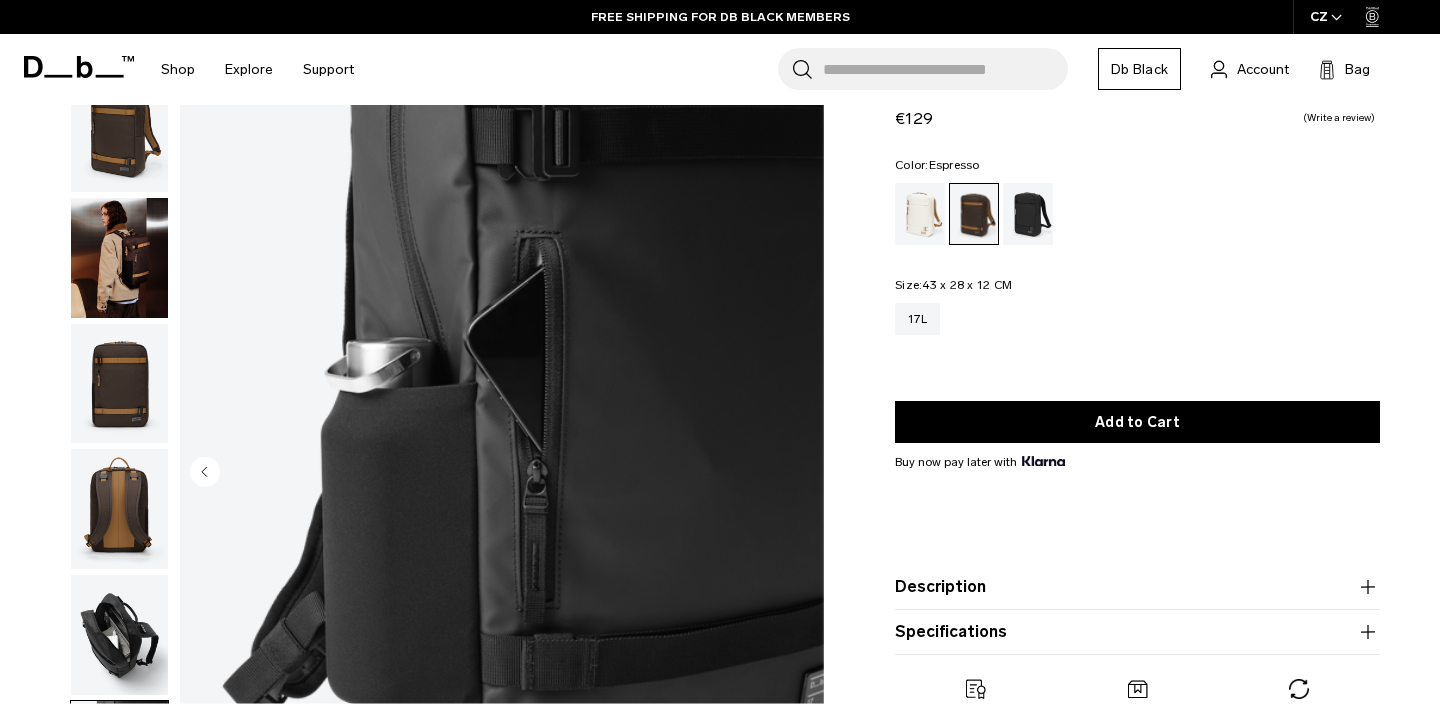 click at bounding box center [502, 473] 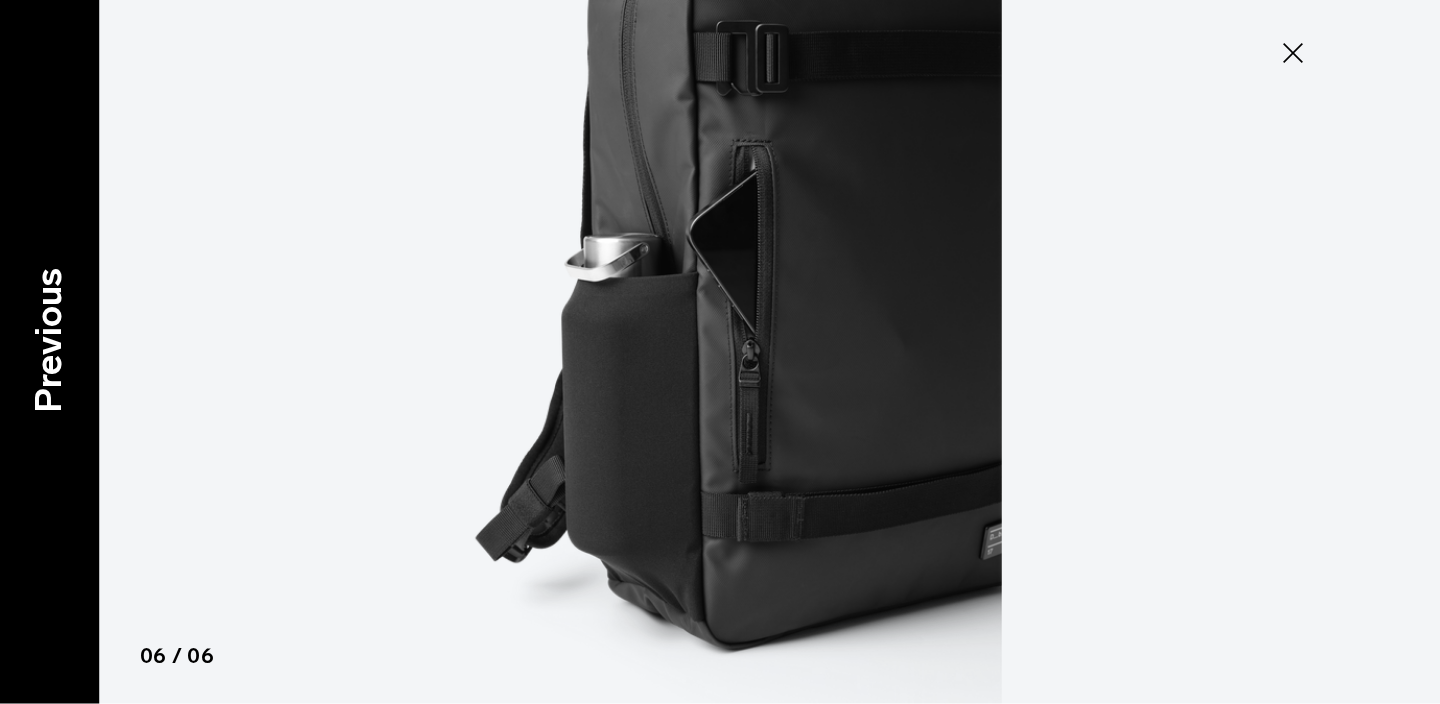 click on "Previous" at bounding box center [49, 339] 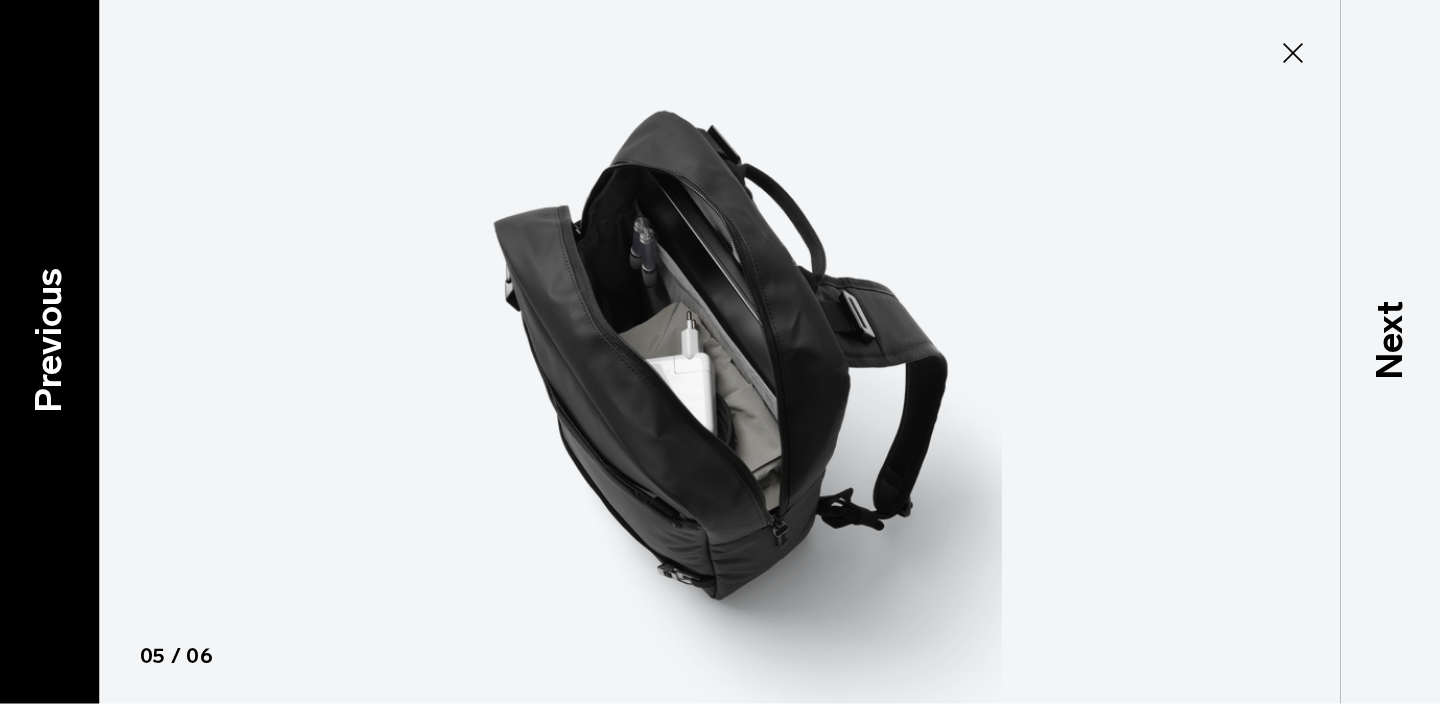 click on "Previous" at bounding box center [49, 339] 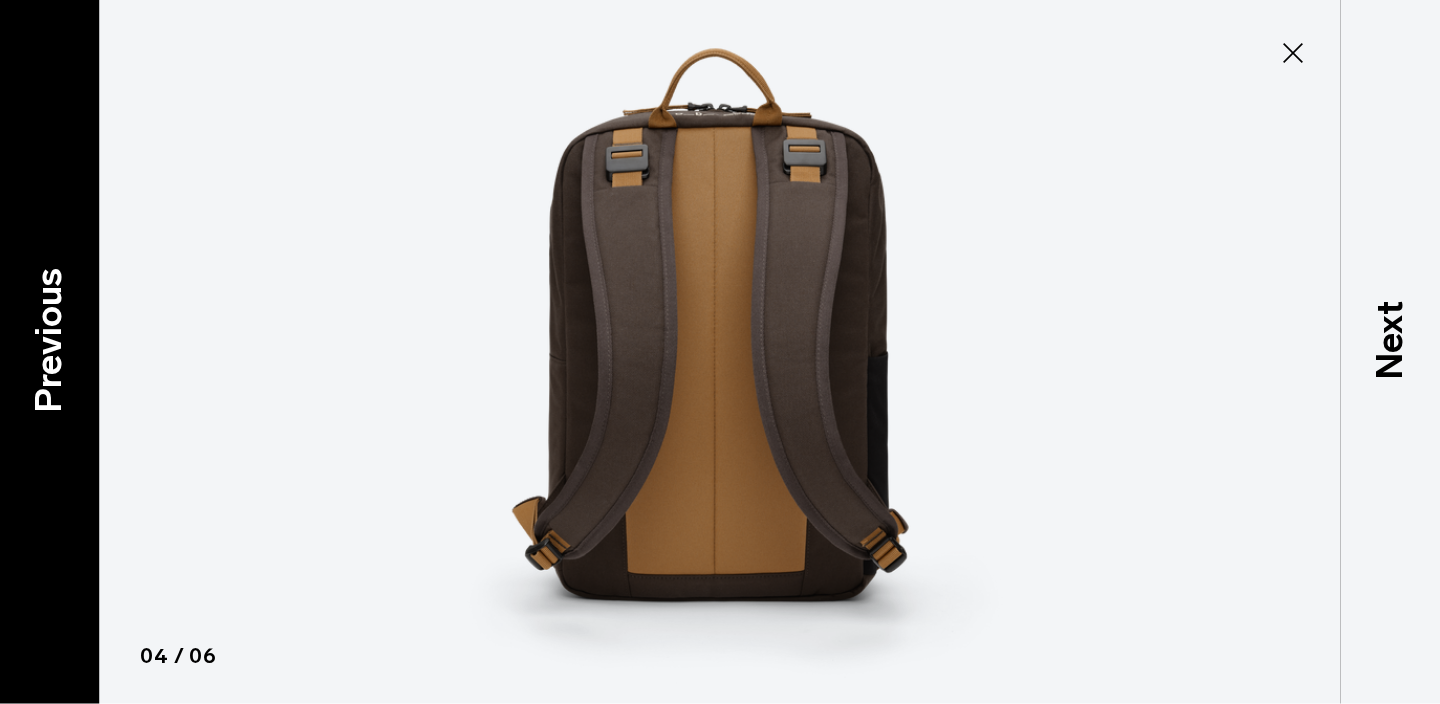 click on "Previous" at bounding box center (49, 339) 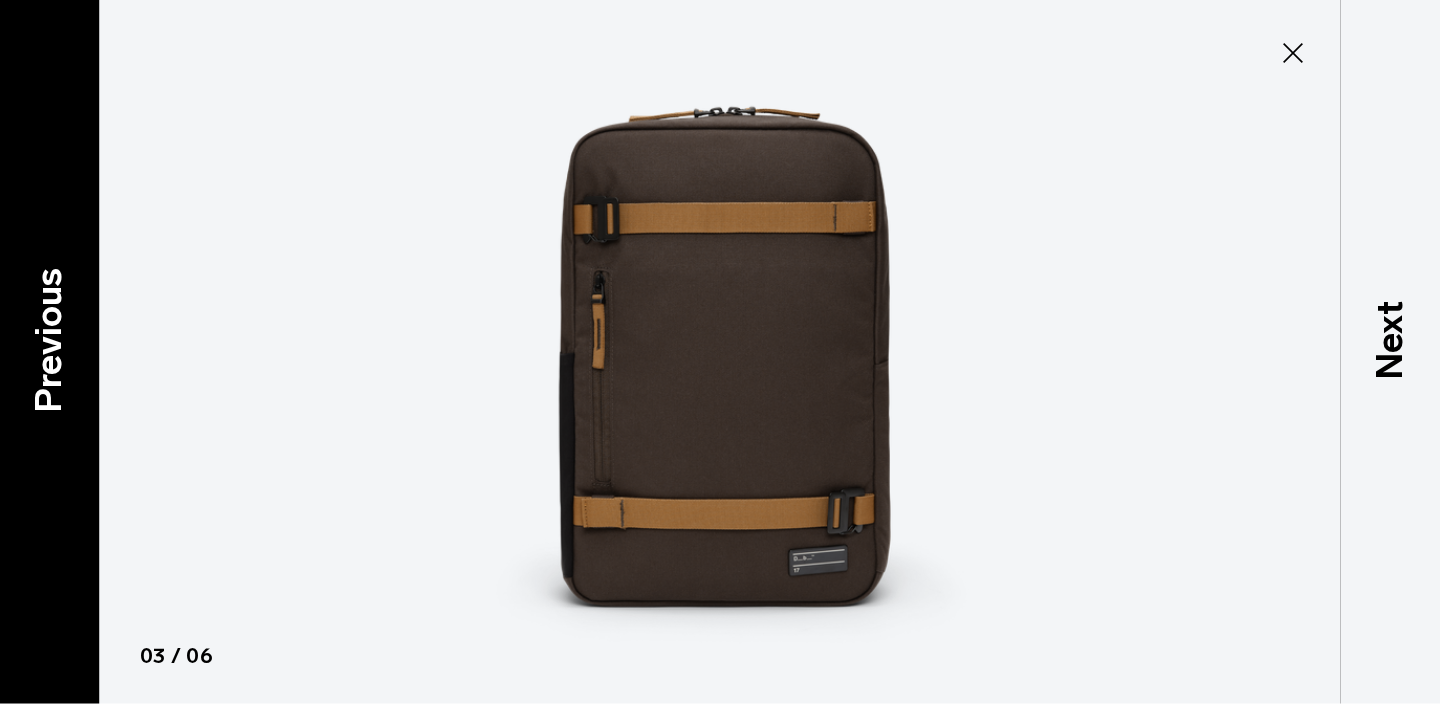 click on "Previous" at bounding box center (49, 339) 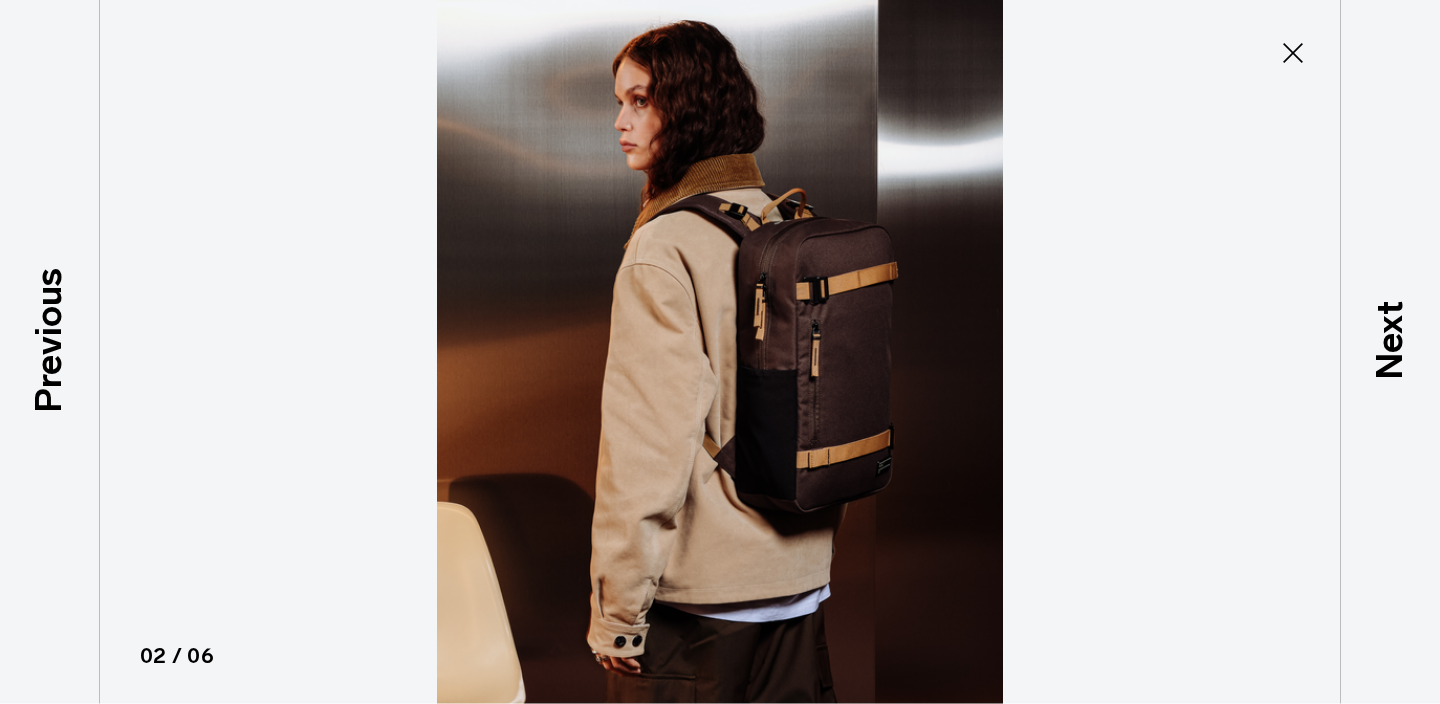 click 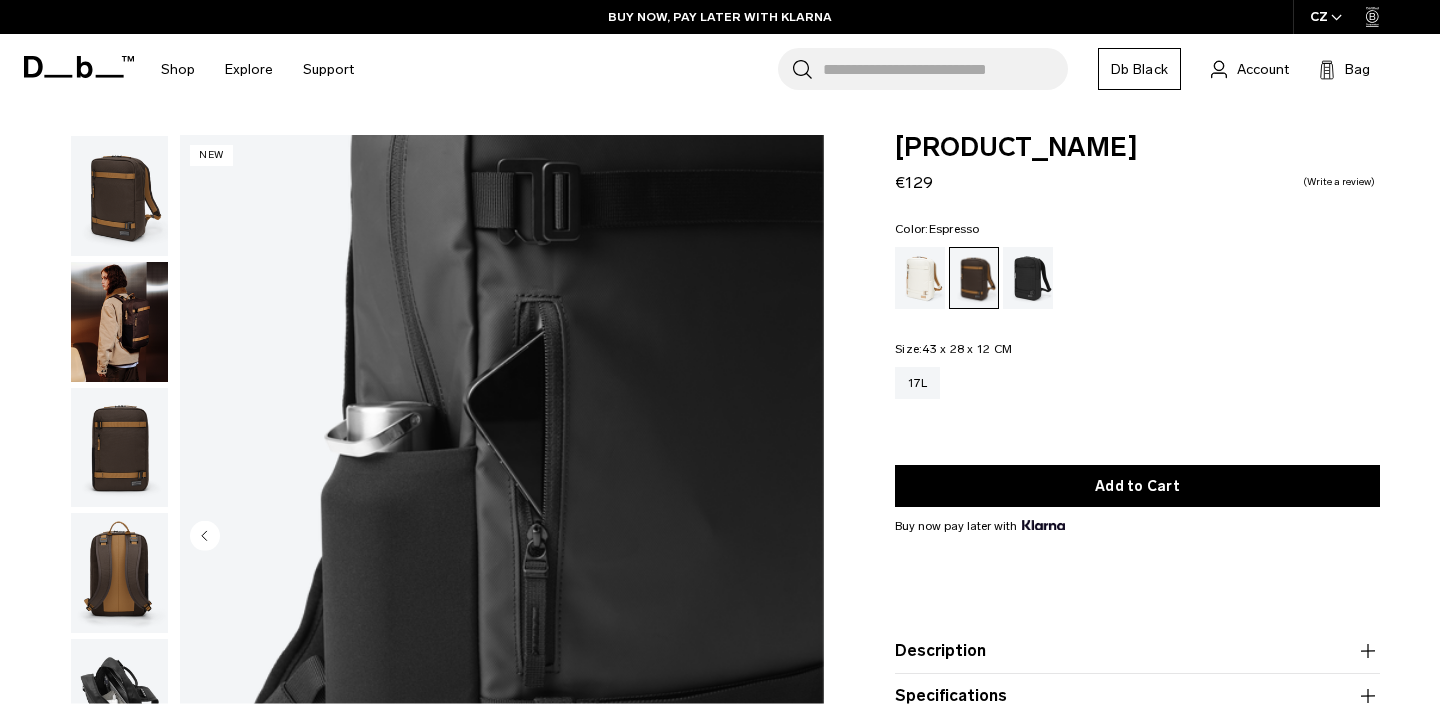 scroll, scrollTop: 6, scrollLeft: 0, axis: vertical 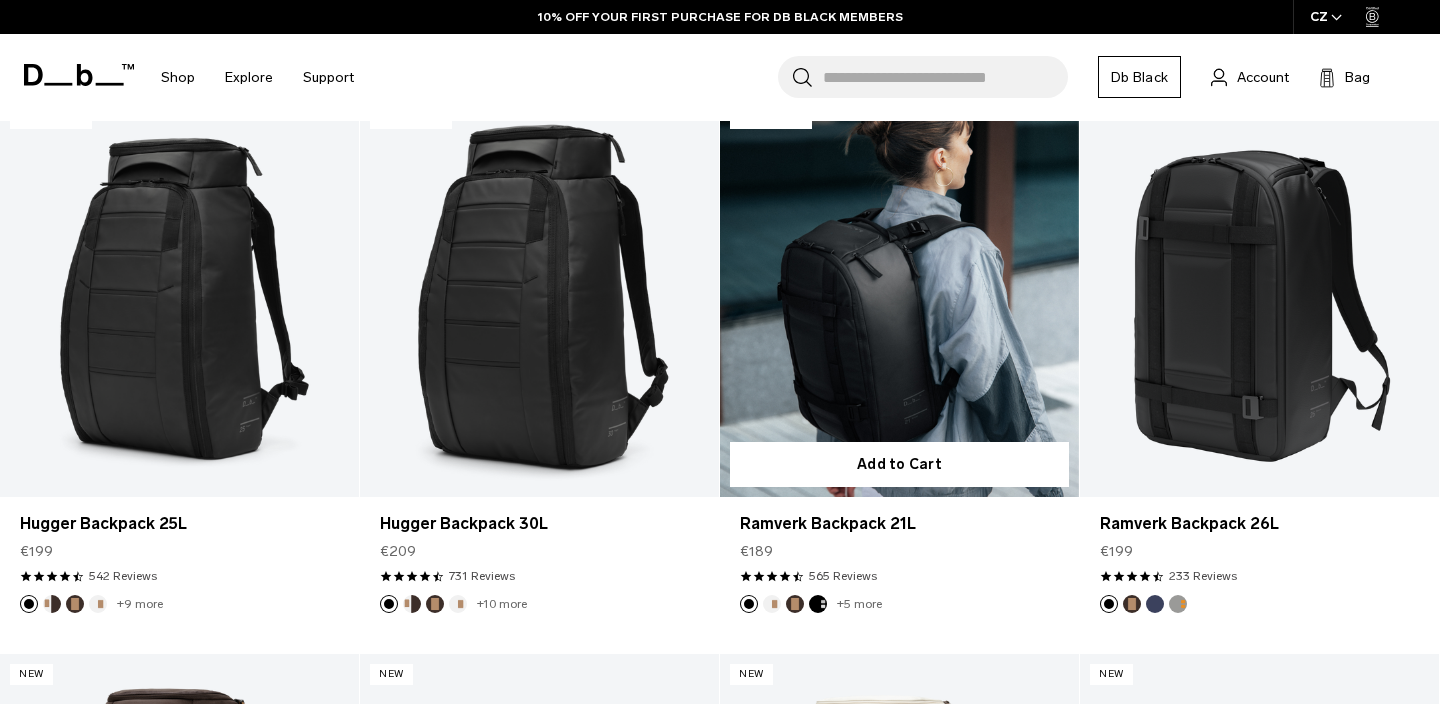click at bounding box center [899, 297] 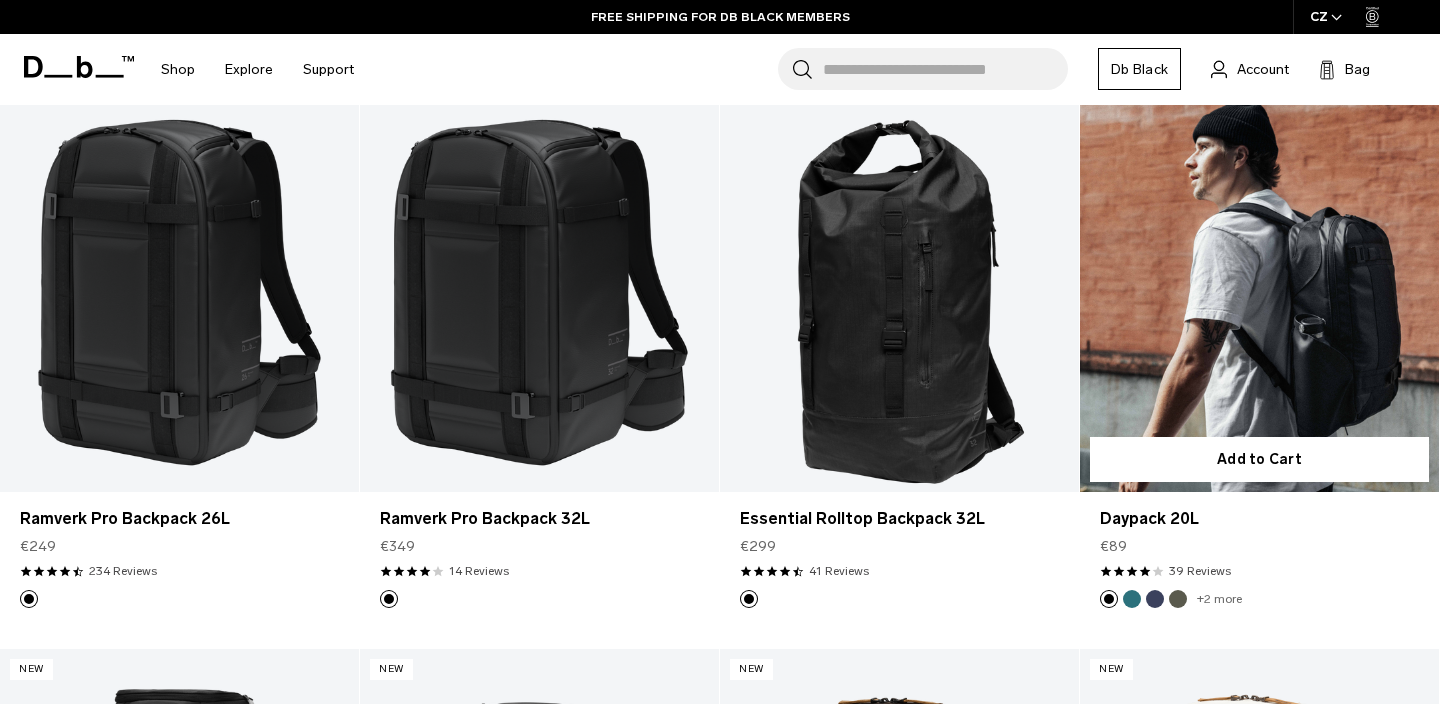 scroll, scrollTop: 2060, scrollLeft: 0, axis: vertical 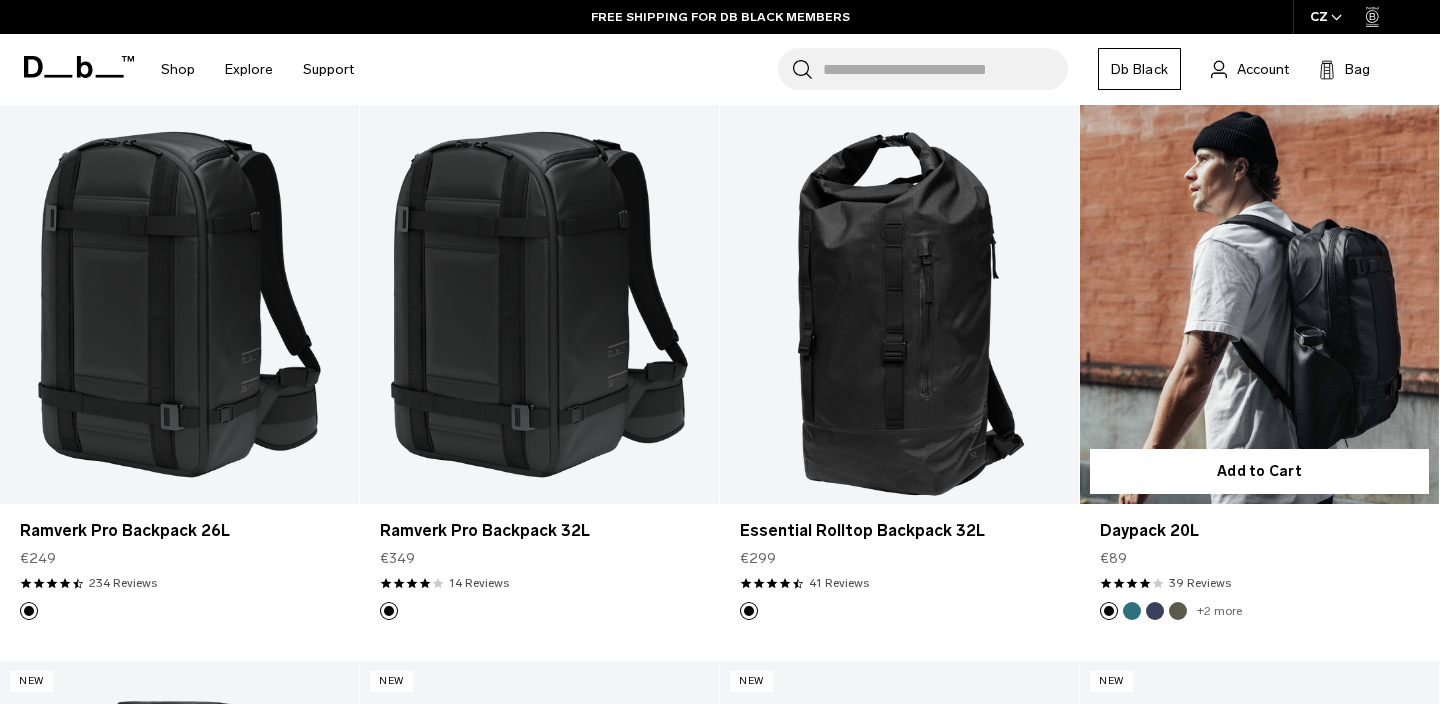 click at bounding box center (1259, 304) 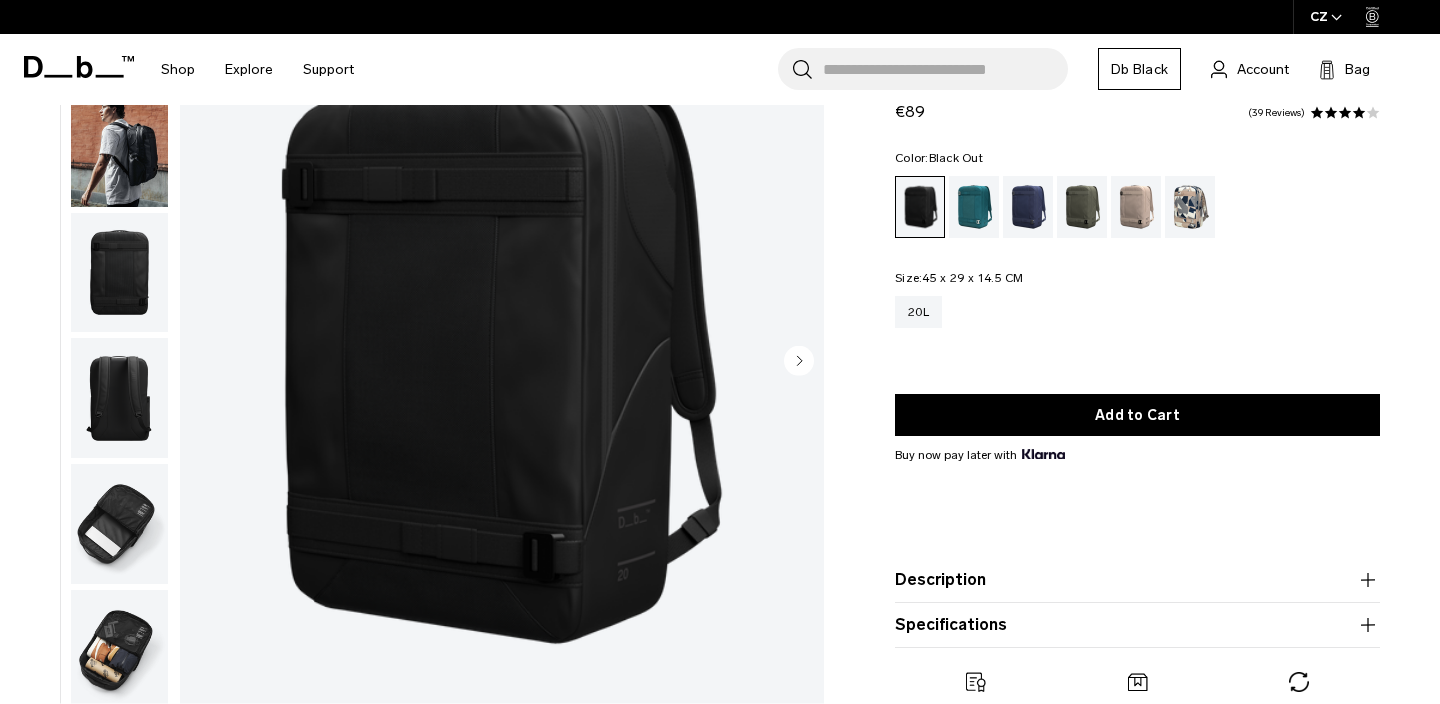 scroll, scrollTop: 0, scrollLeft: 0, axis: both 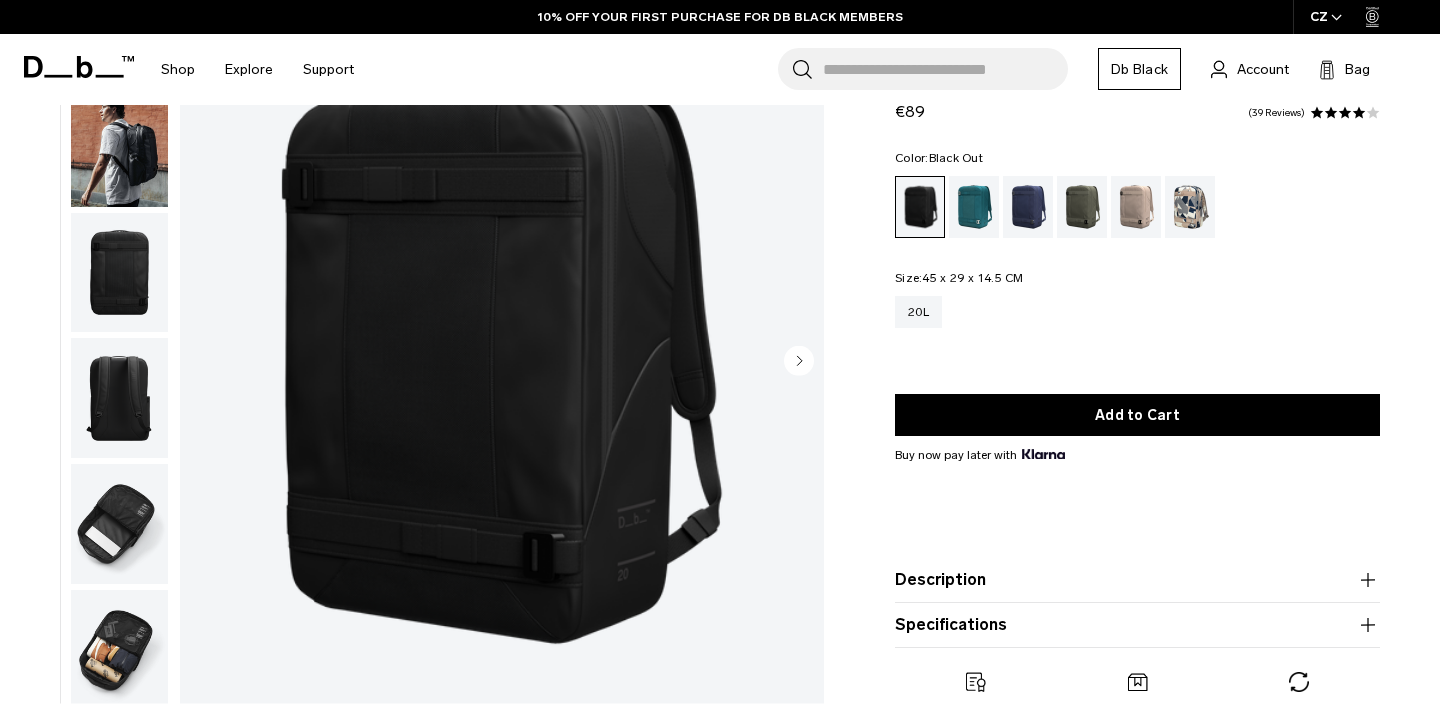 click 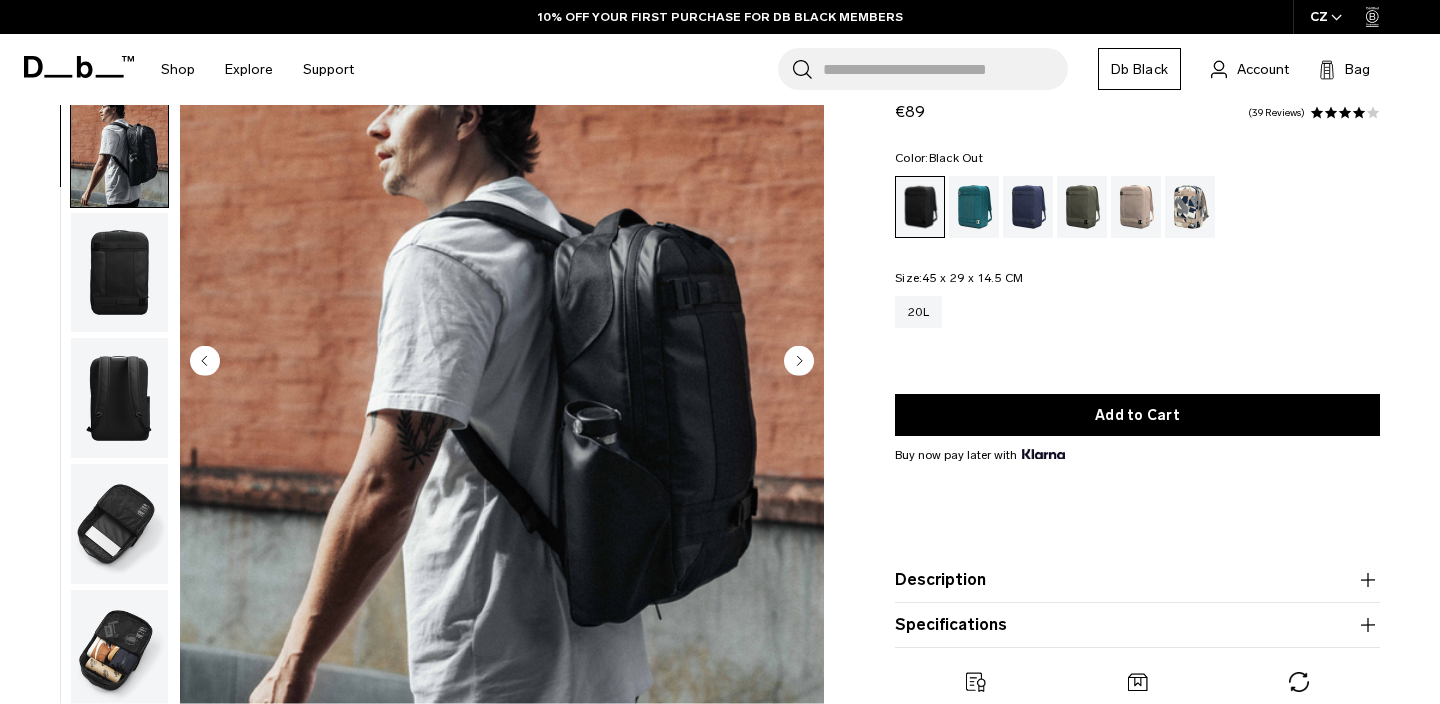 scroll, scrollTop: 78, scrollLeft: 0, axis: vertical 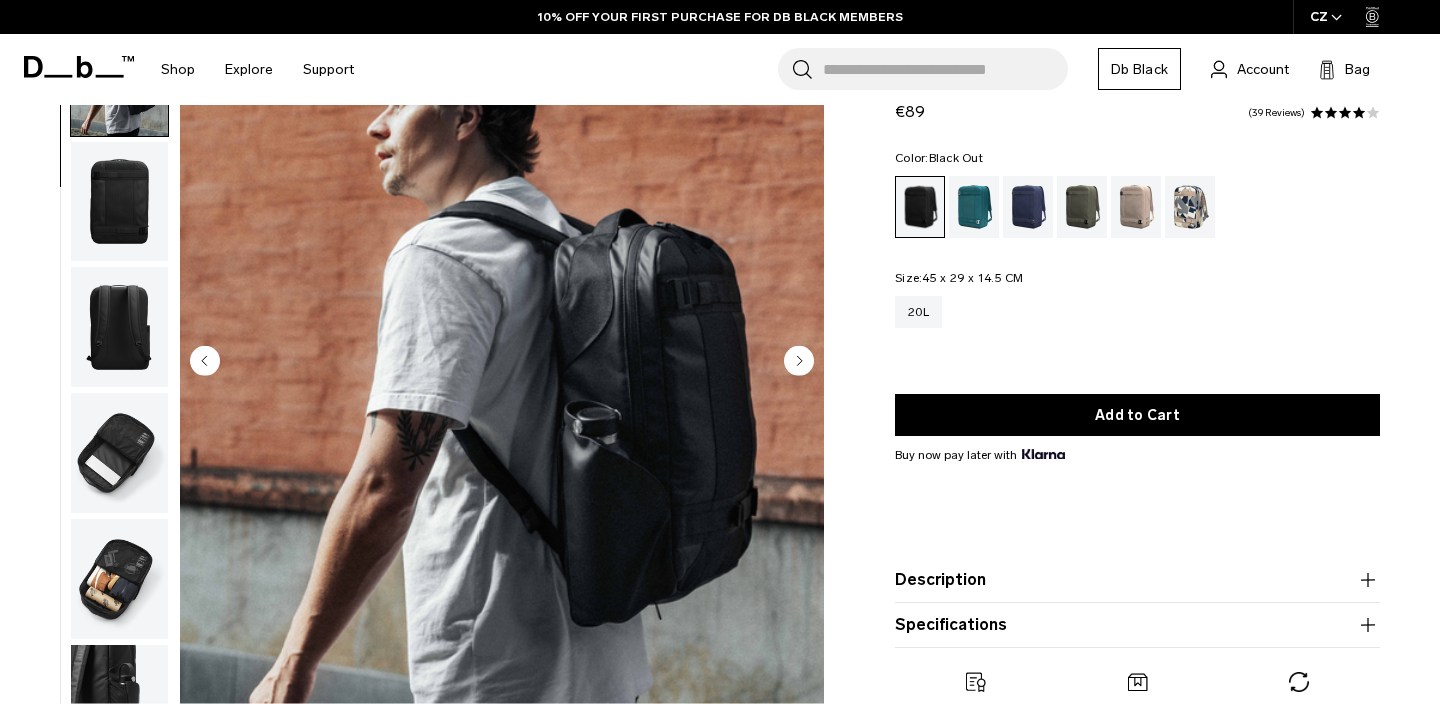 click 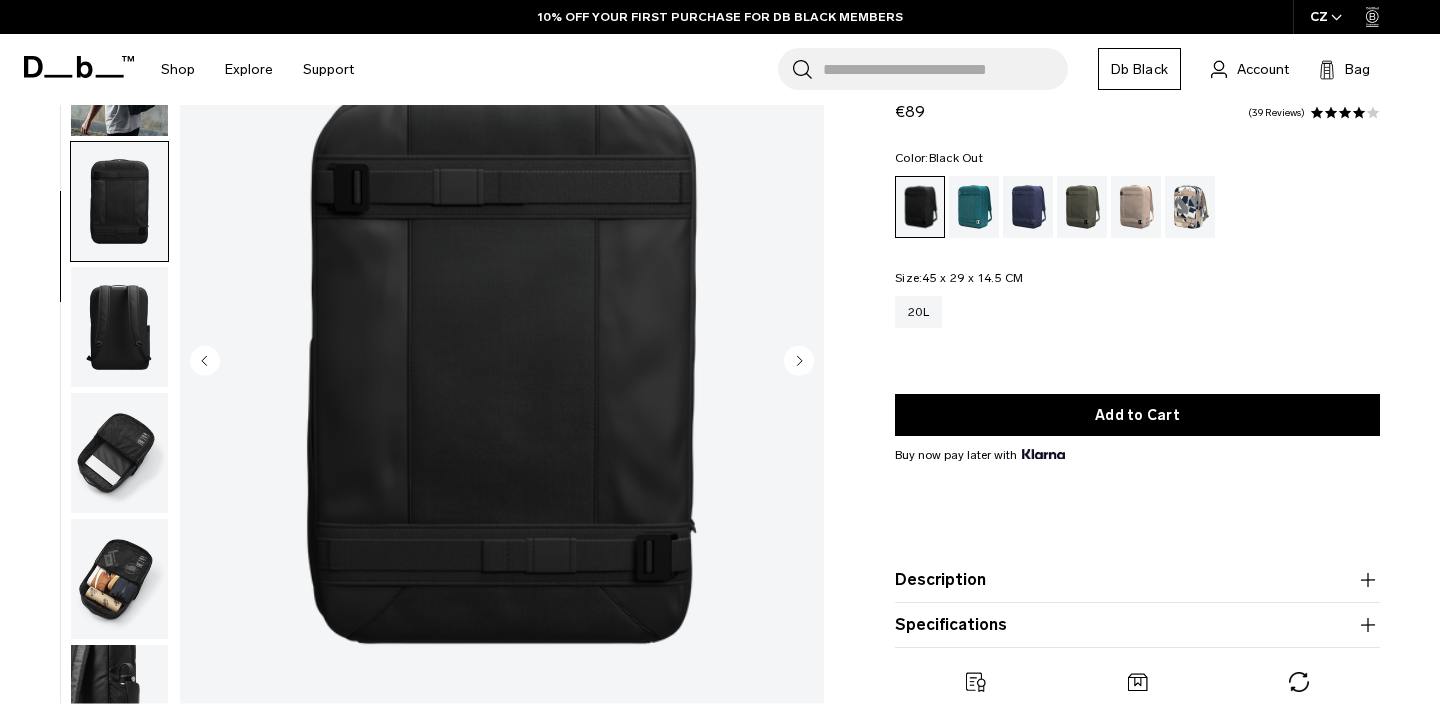 click 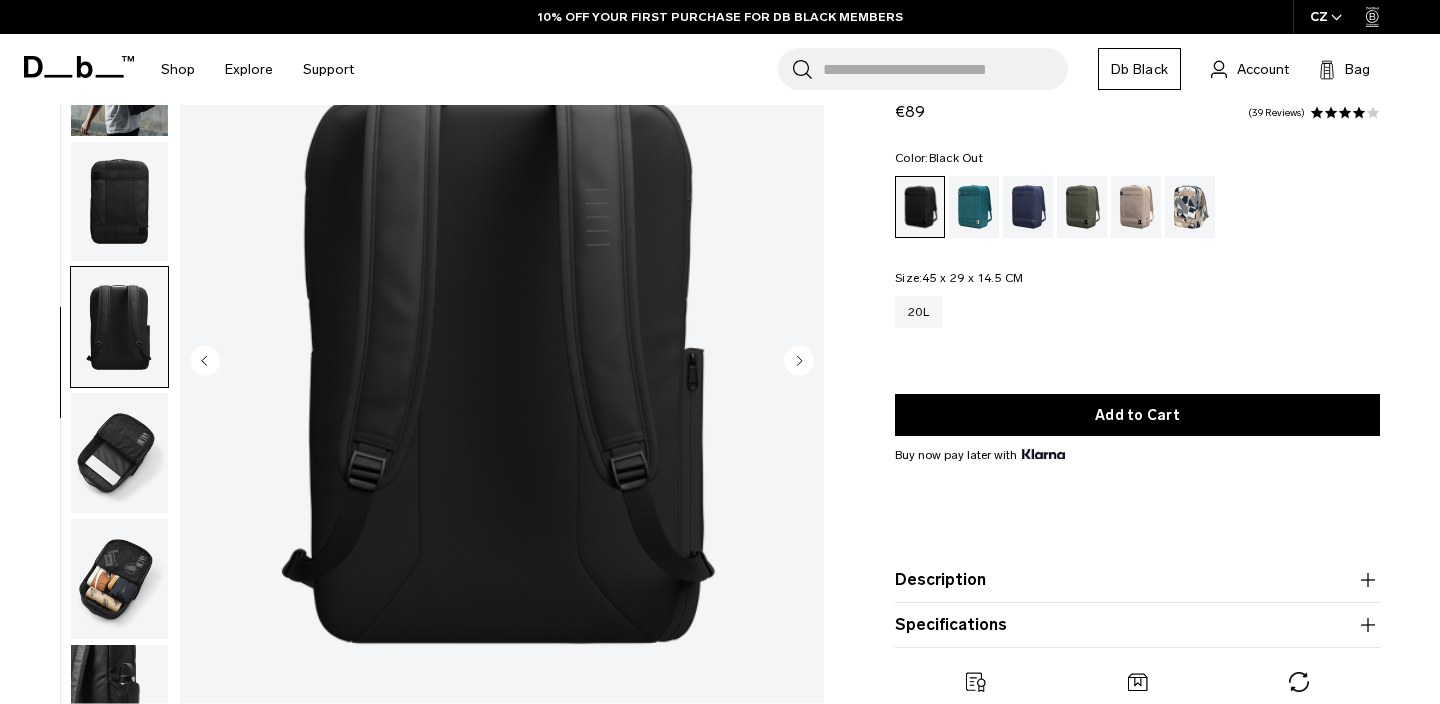 click 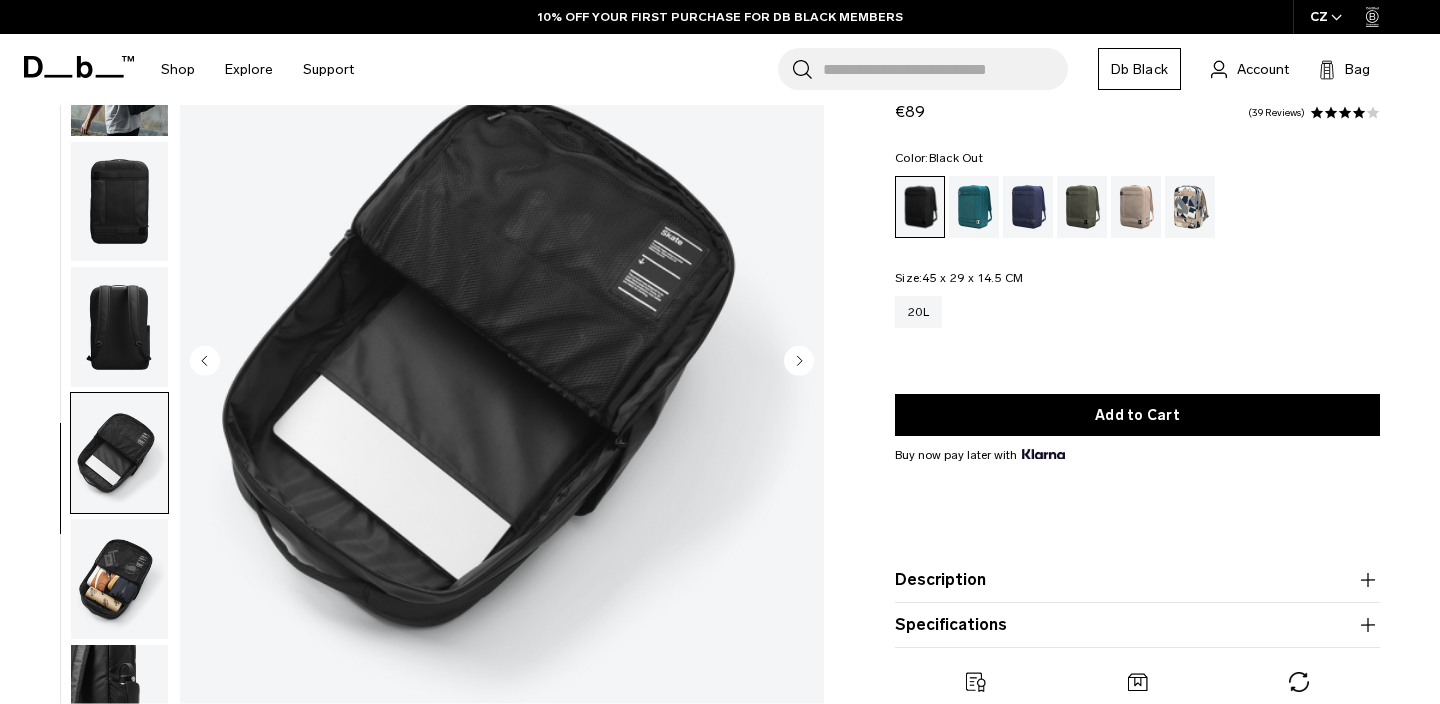 click 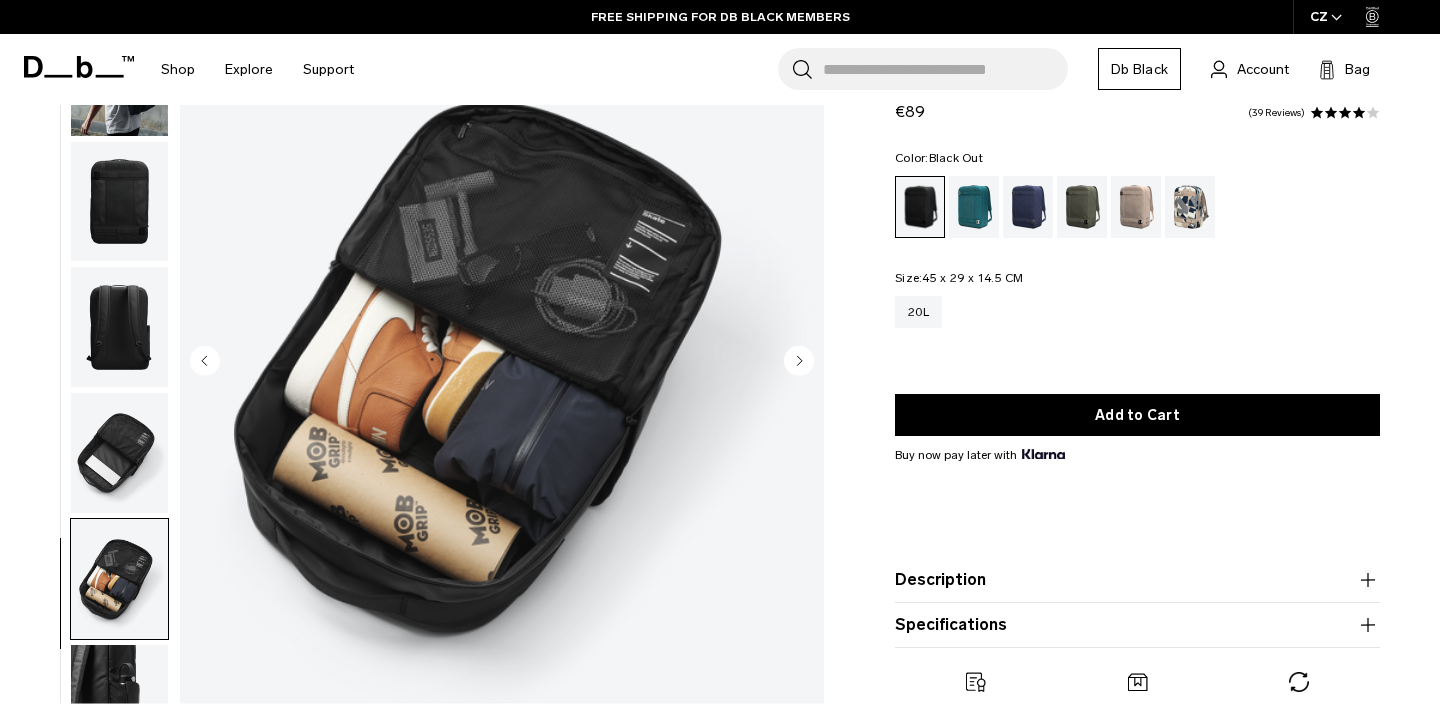 click 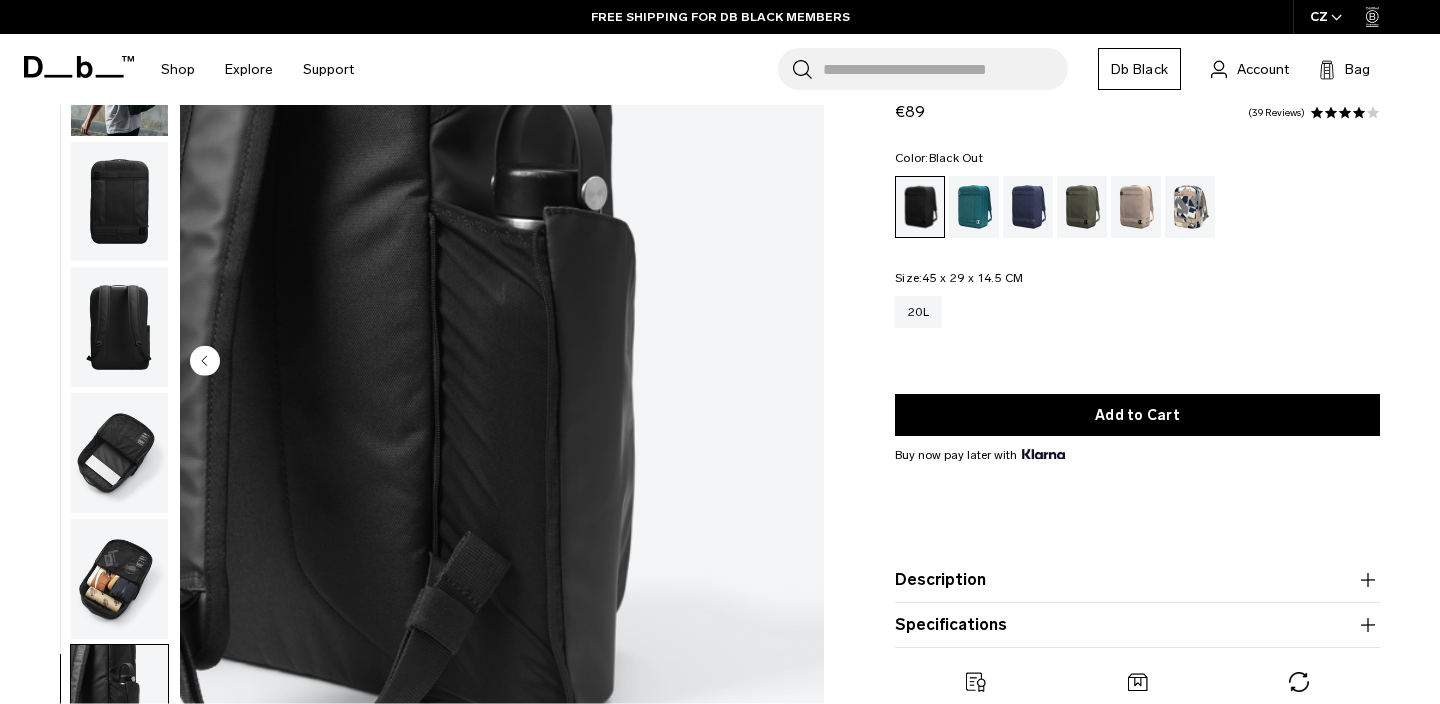 click at bounding box center (502, 362) 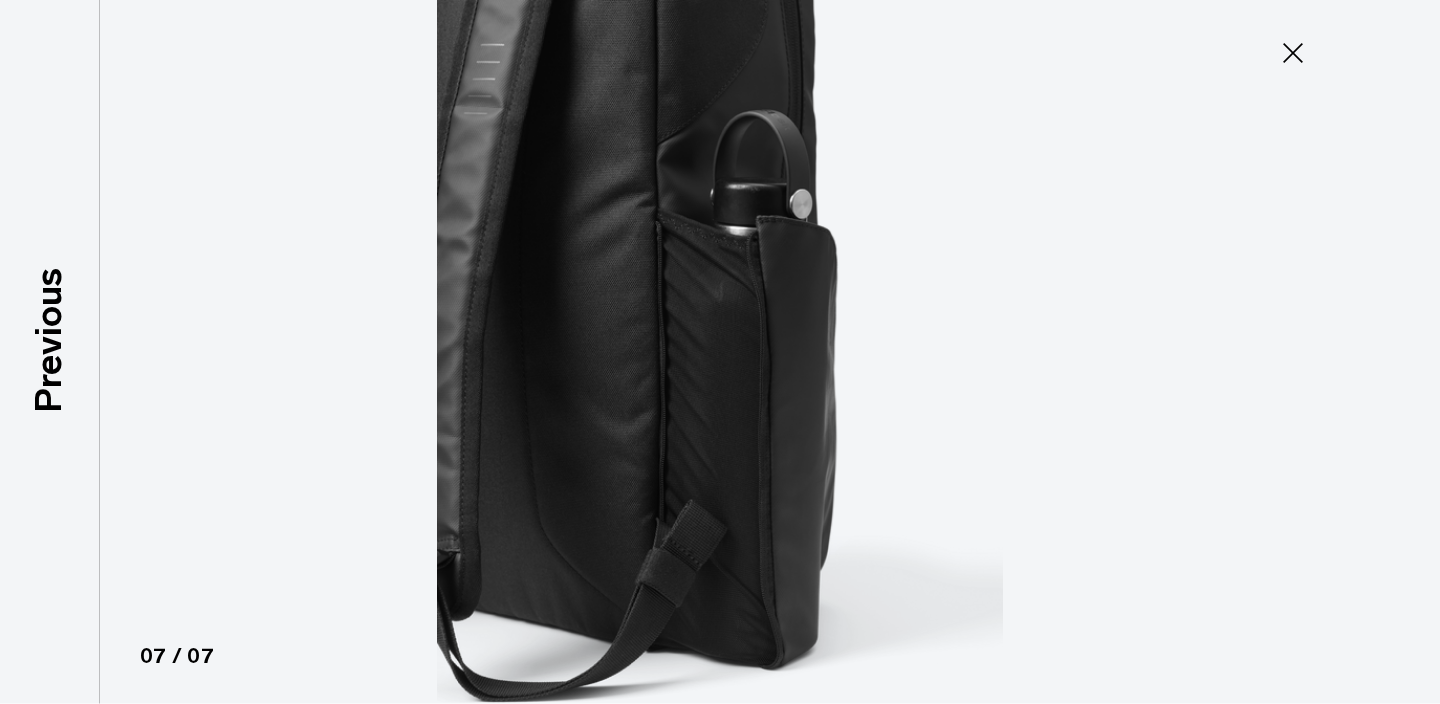 click 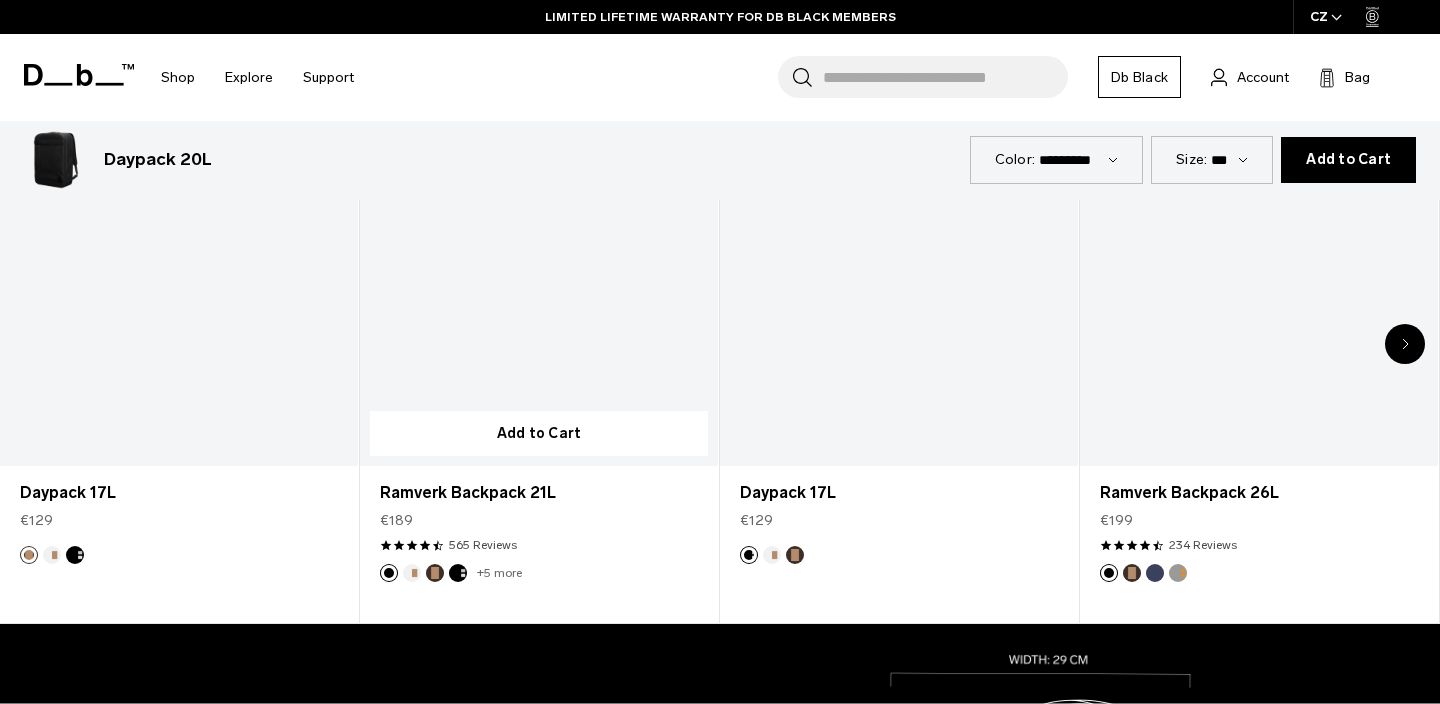 scroll, scrollTop: 1064, scrollLeft: 0, axis: vertical 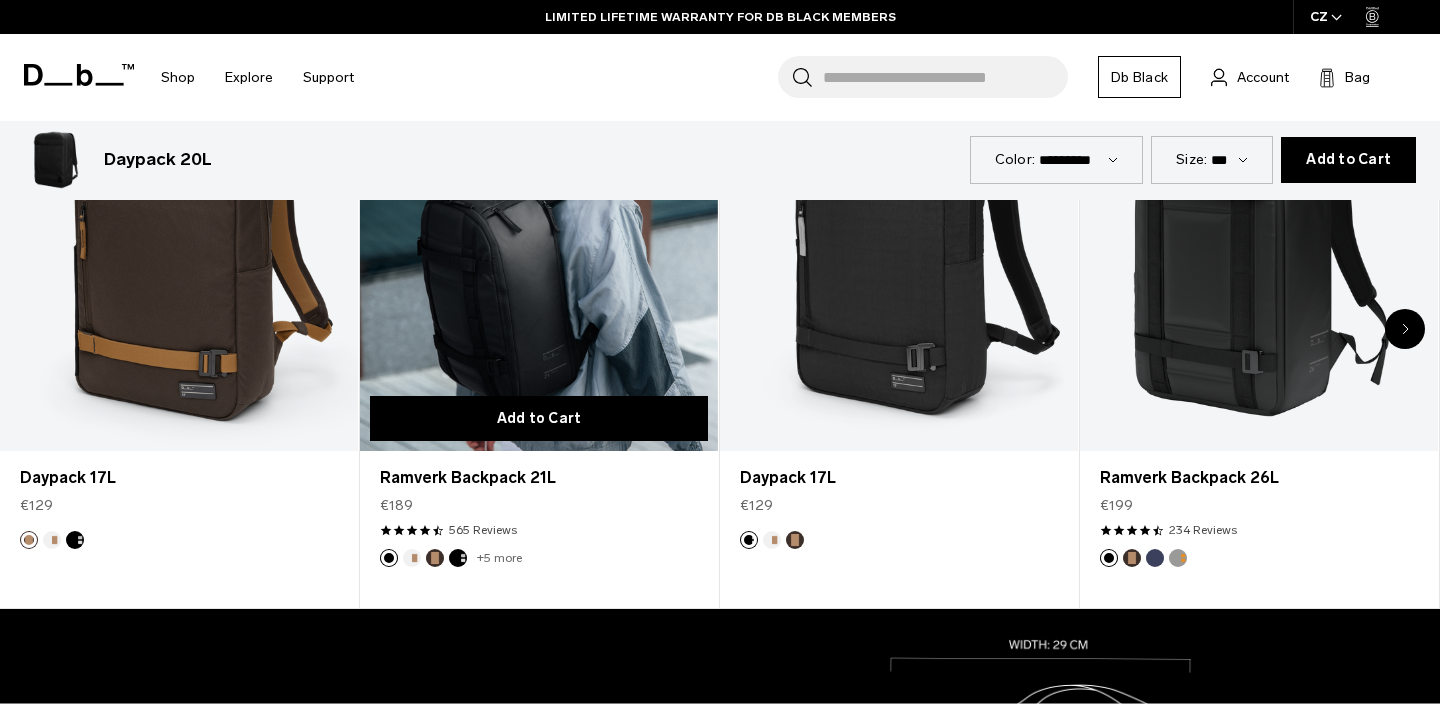 click on "Add to Cart" at bounding box center (539, 418) 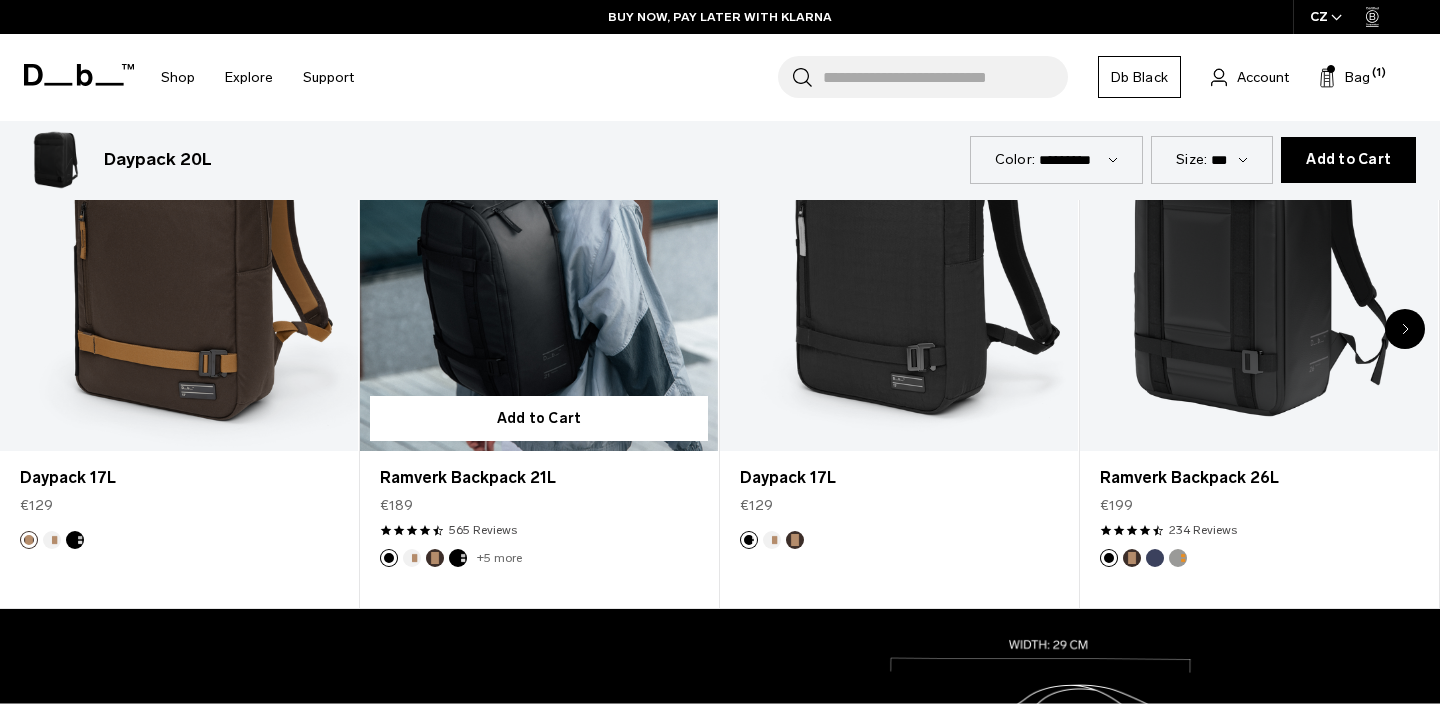 click at bounding box center [539, 253] 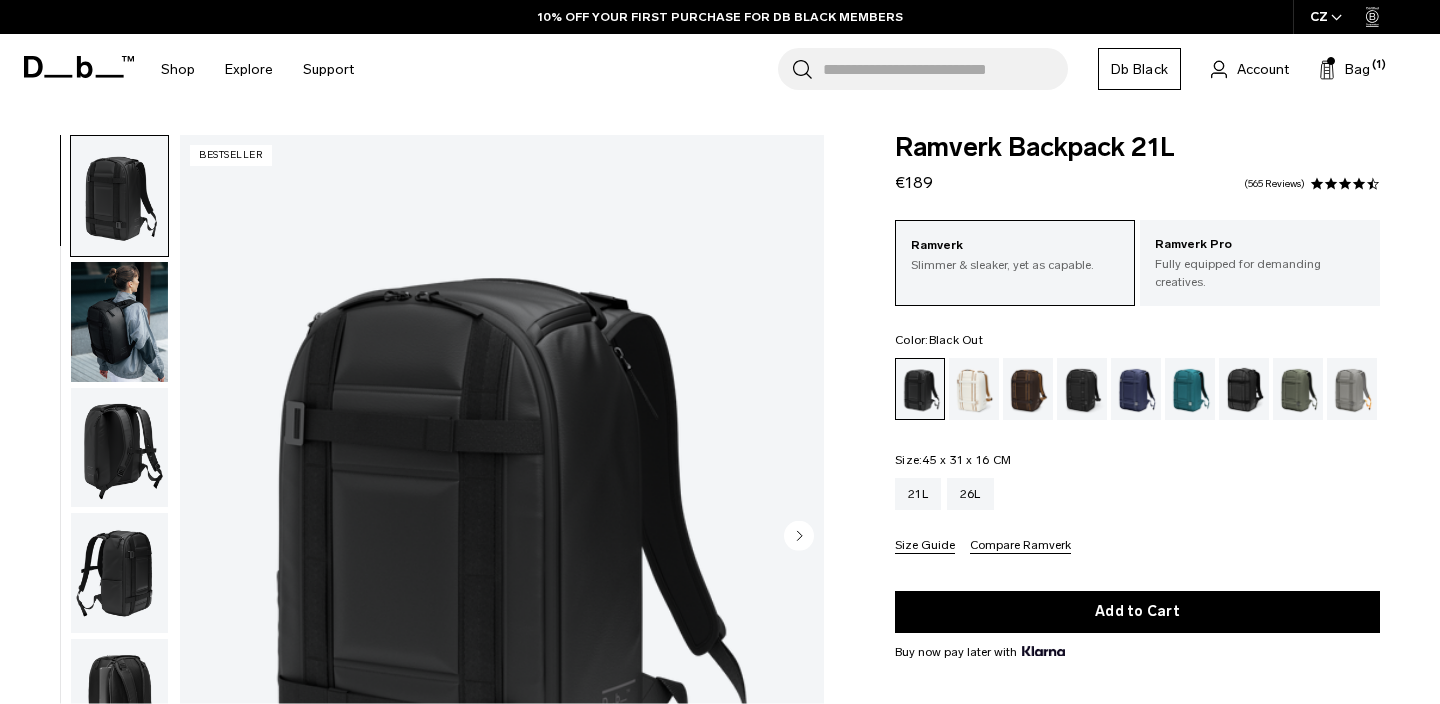 scroll, scrollTop: 31, scrollLeft: 0, axis: vertical 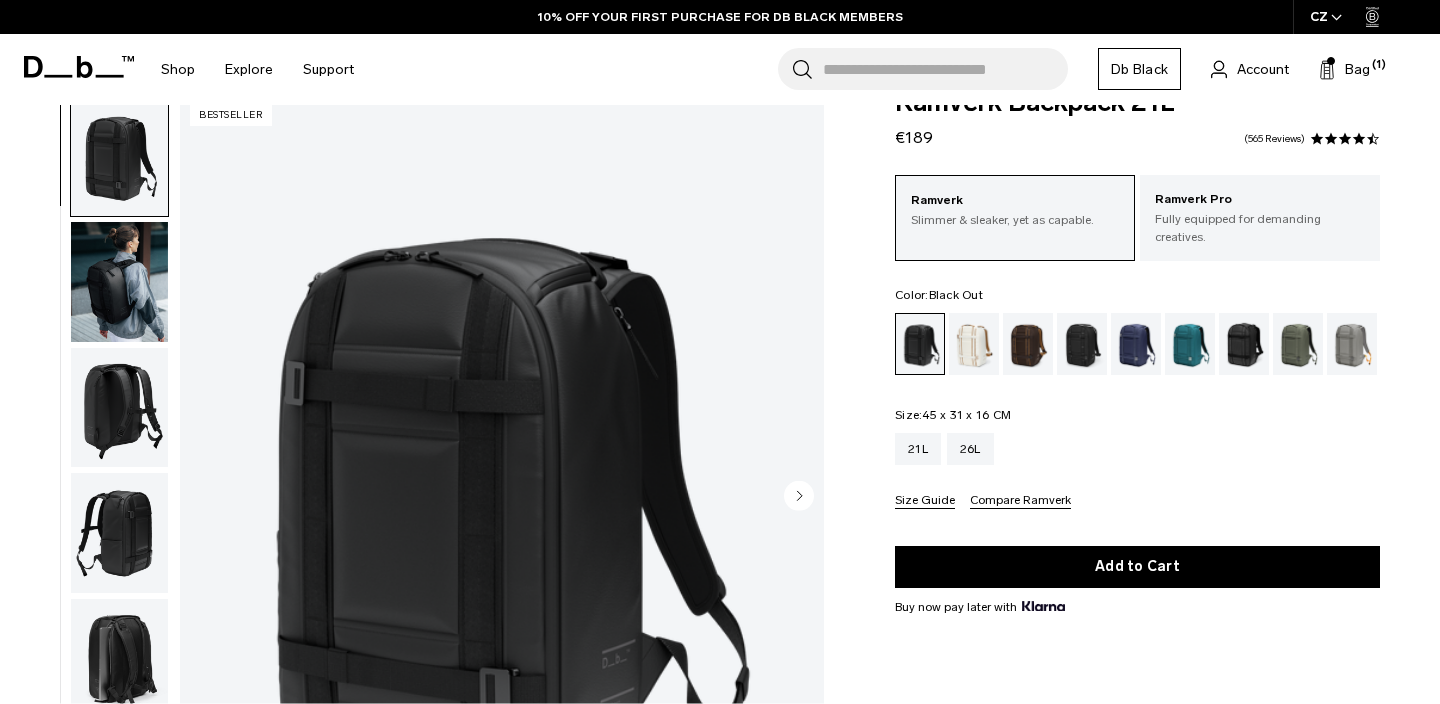 click 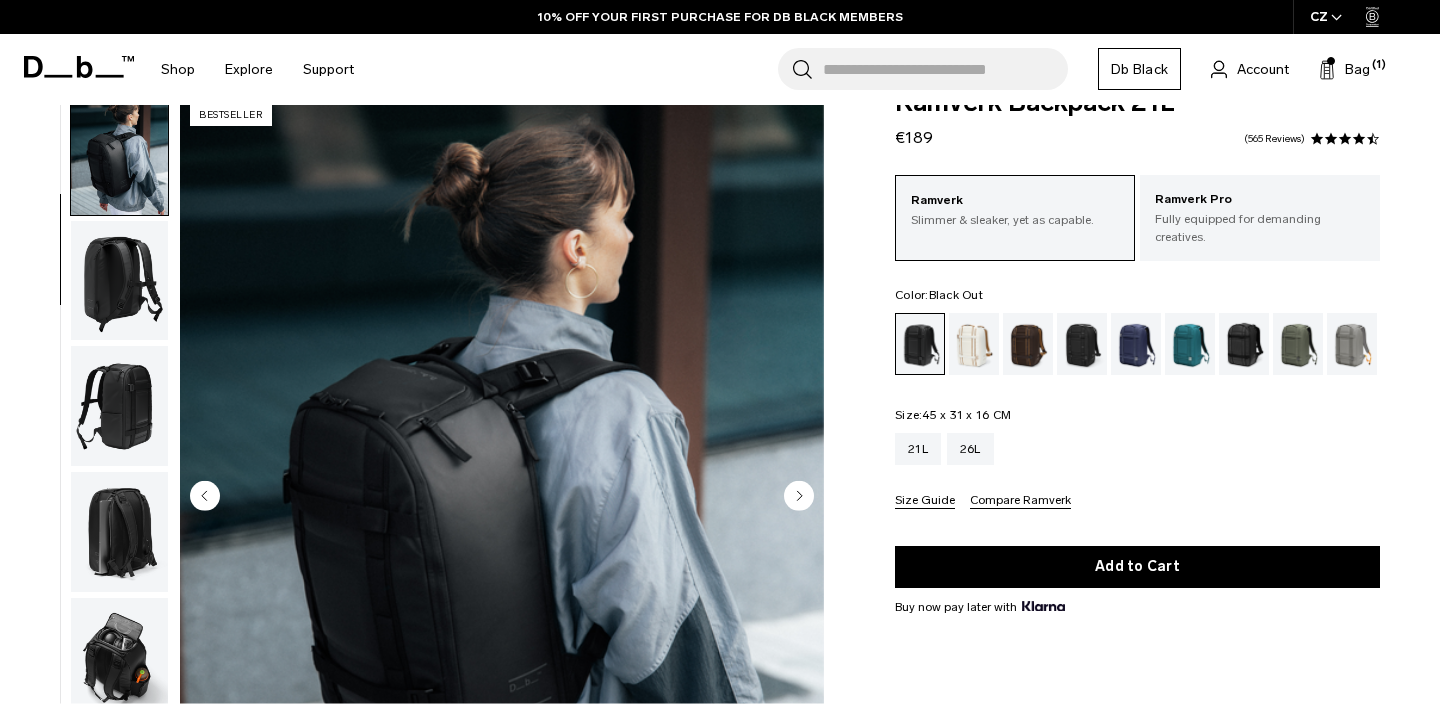 click 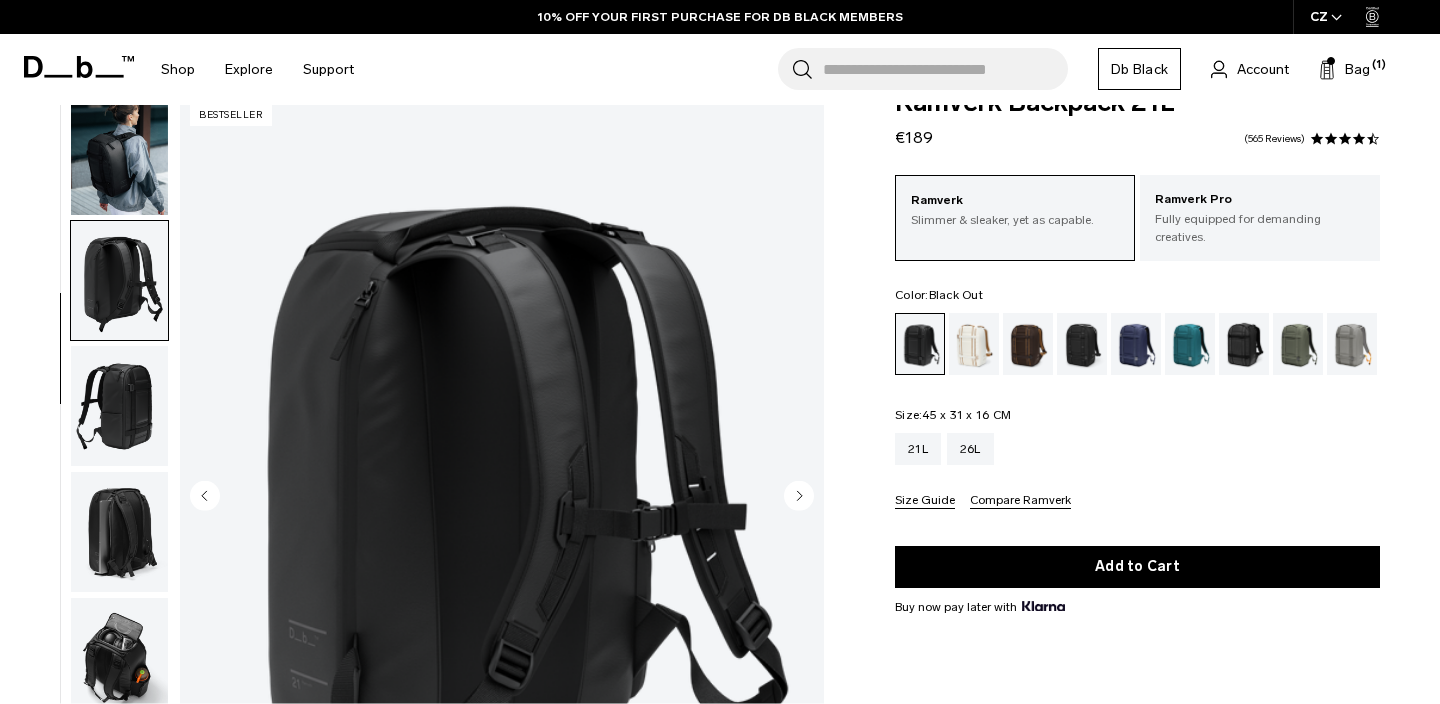 scroll, scrollTop: 209, scrollLeft: 0, axis: vertical 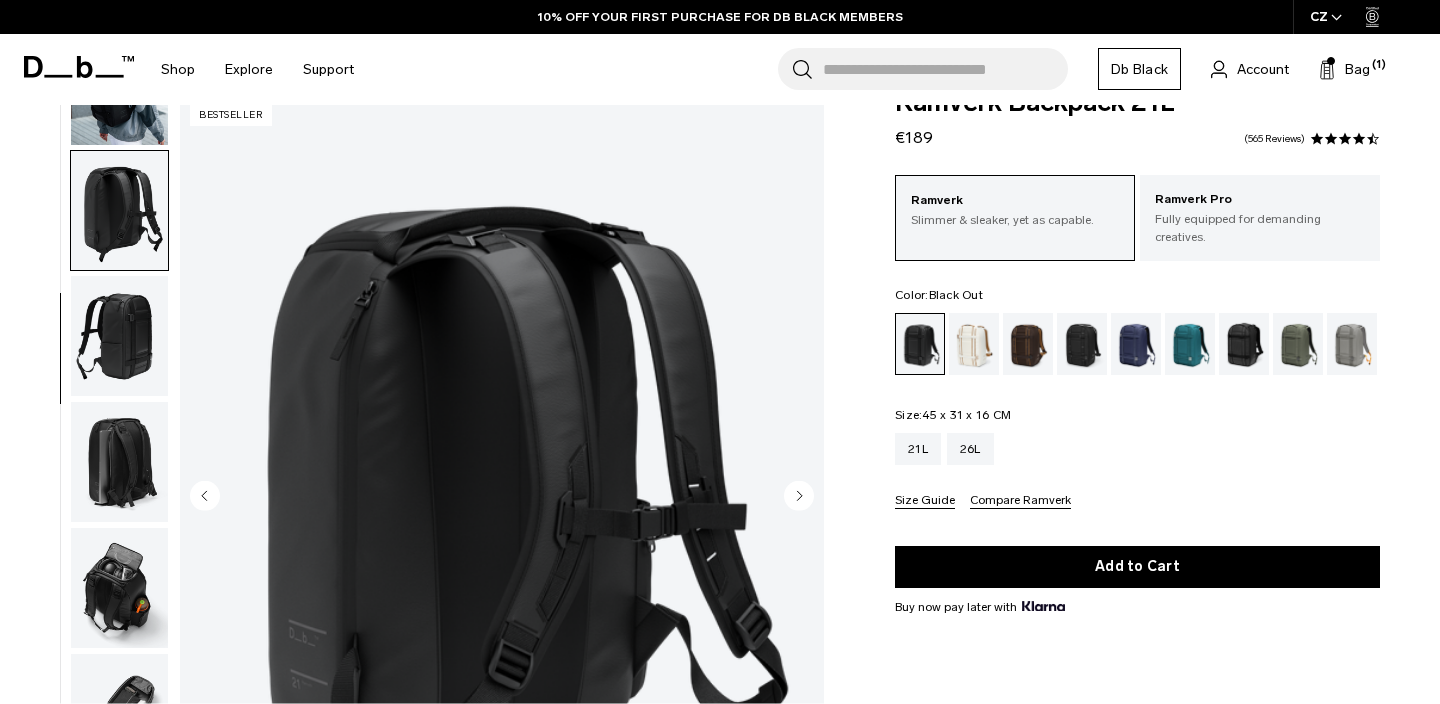 click 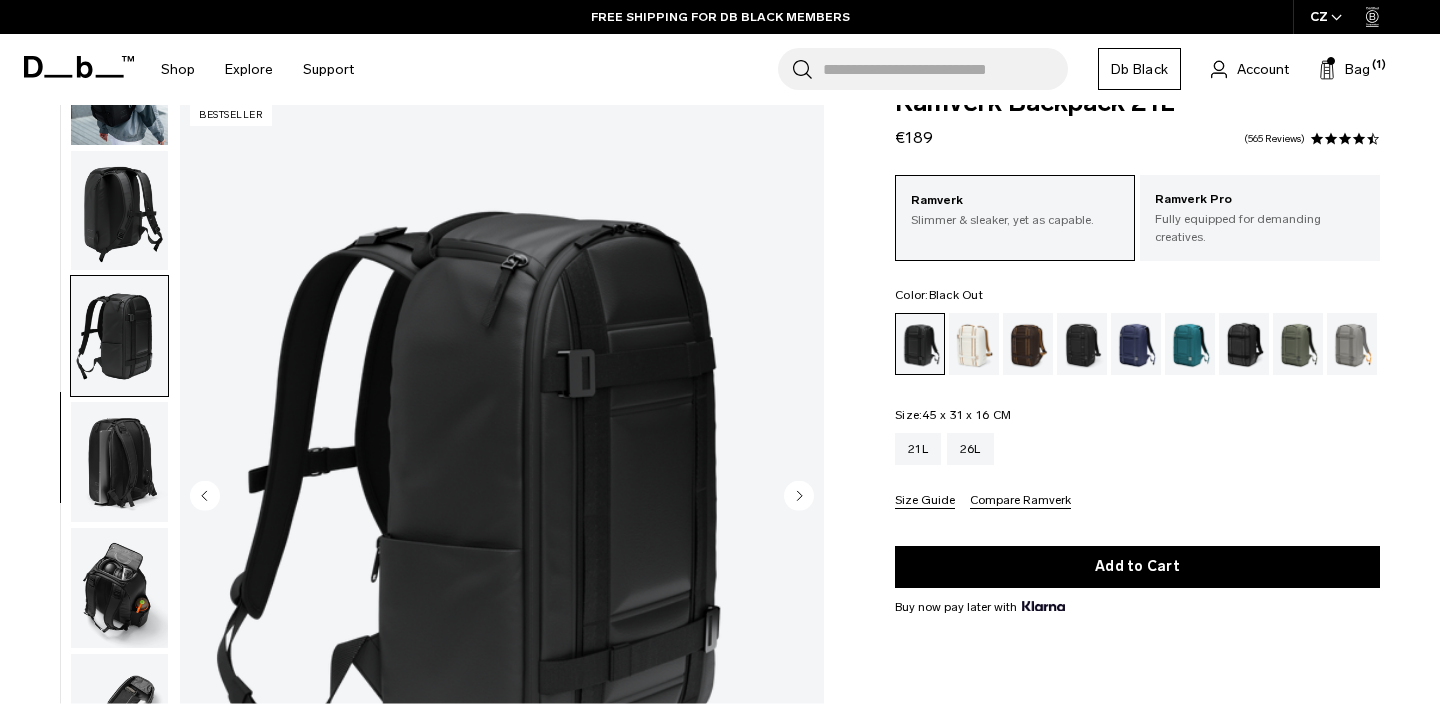 click 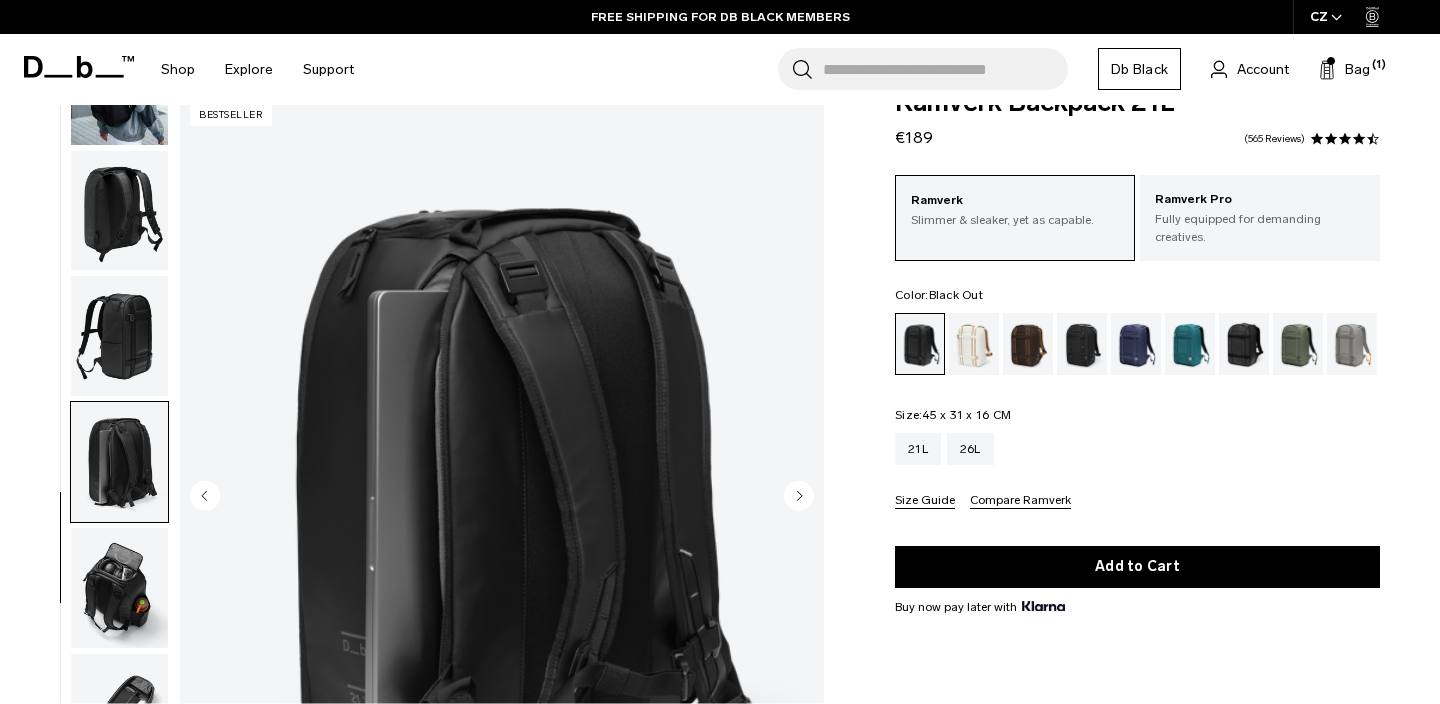 click 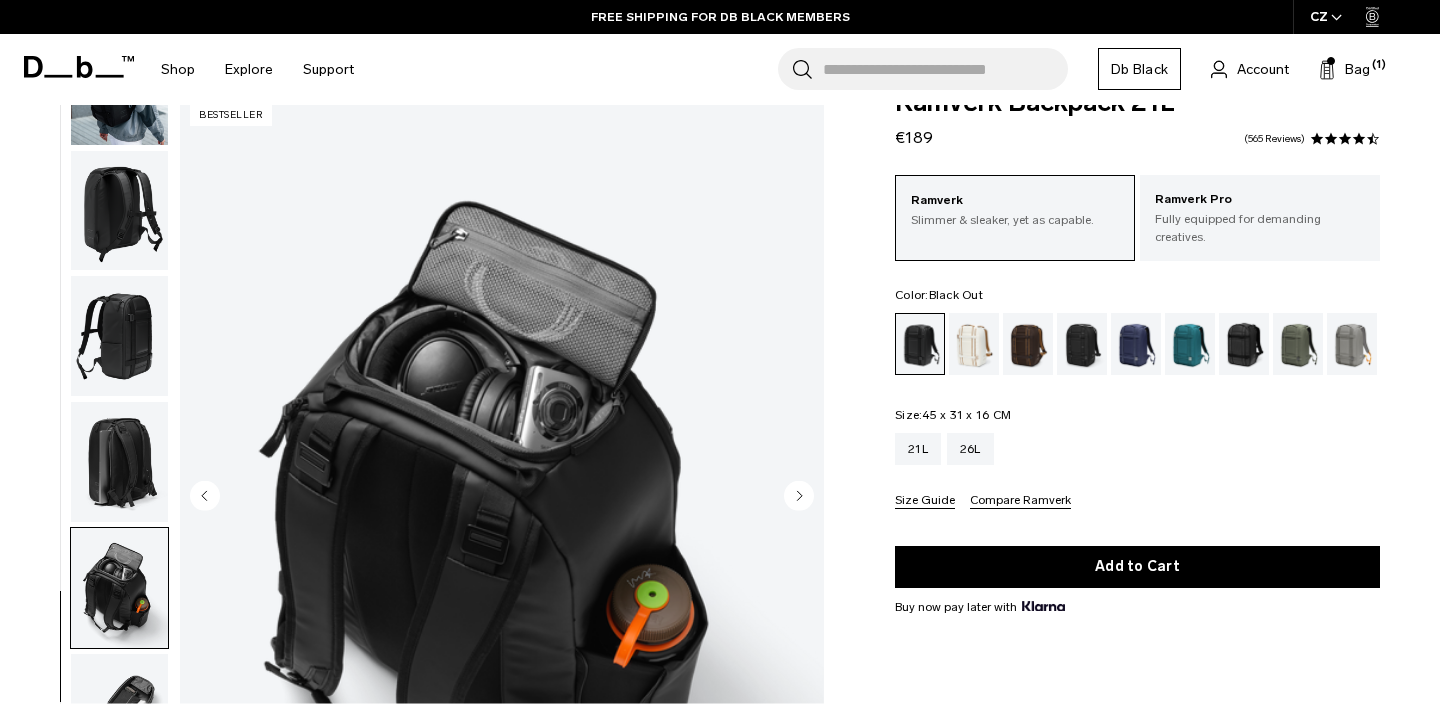 click 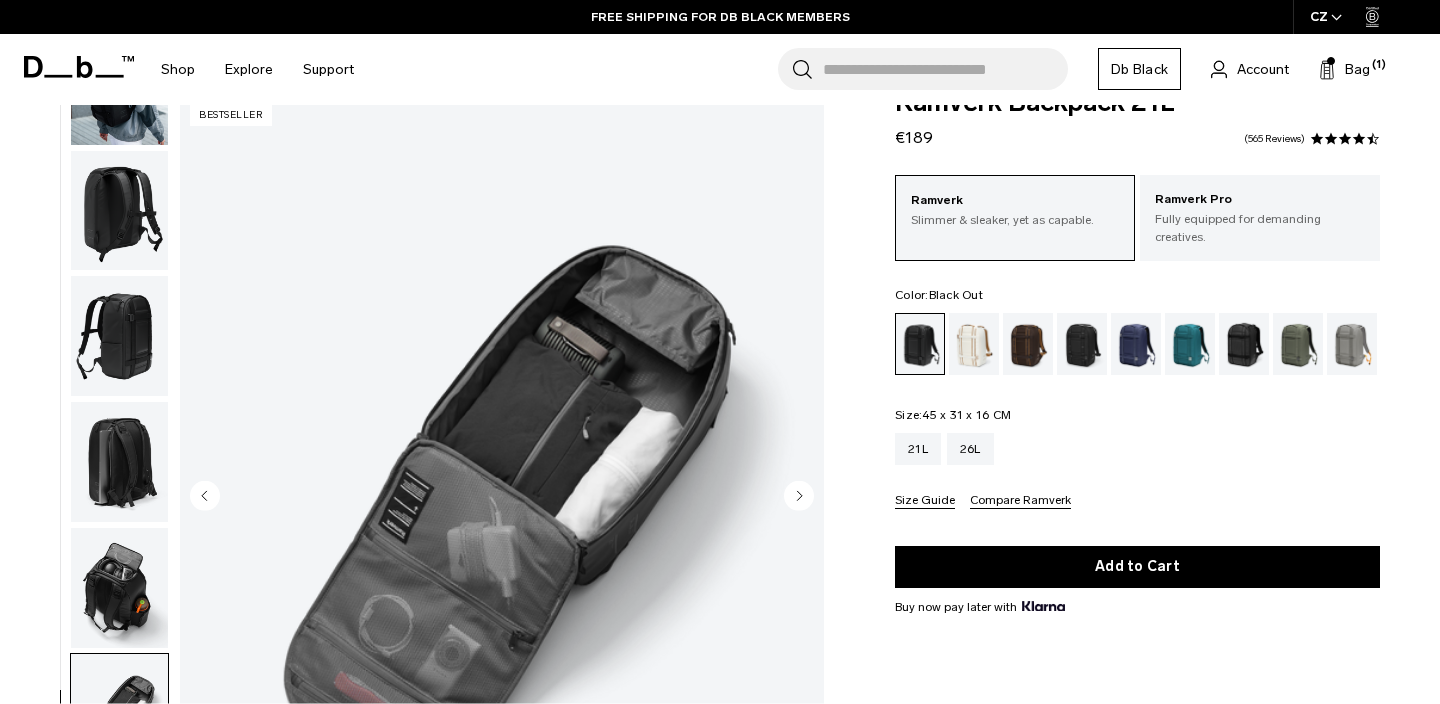 click 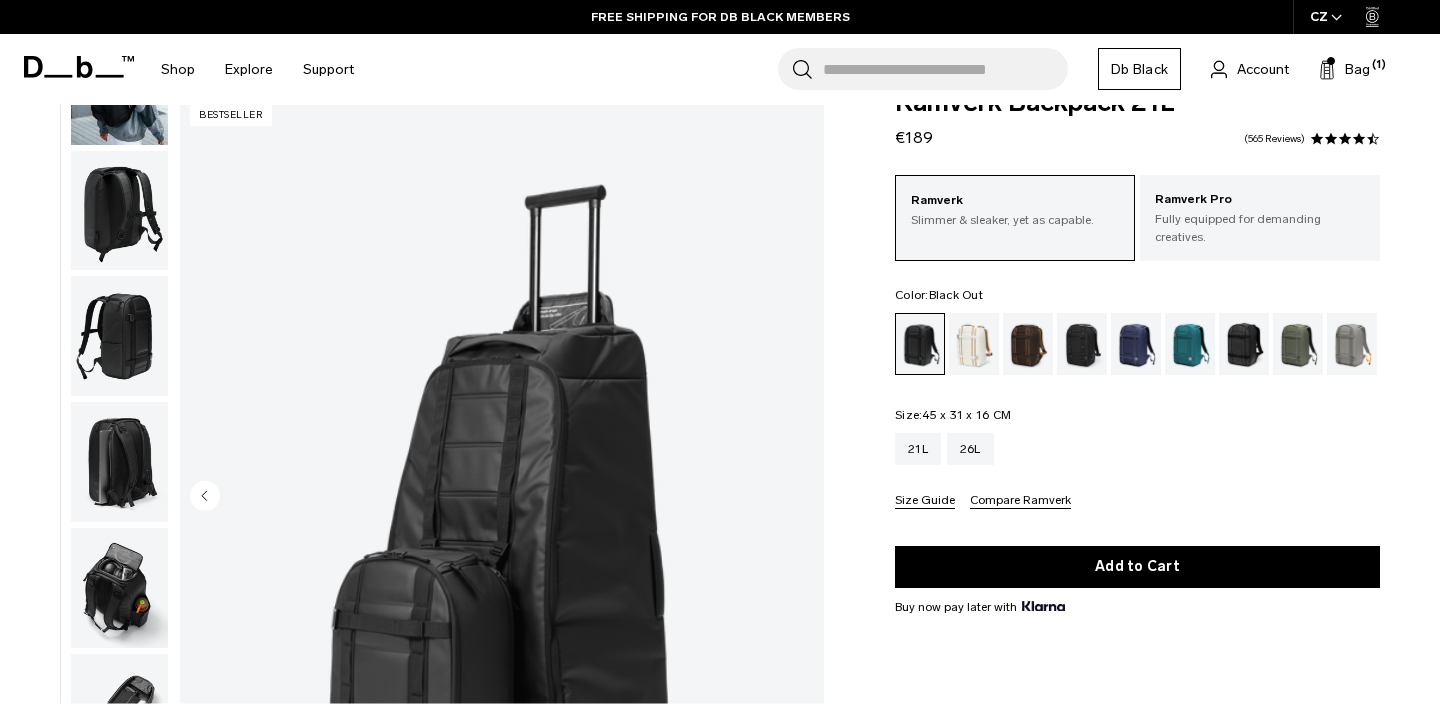 click at bounding box center [502, 497] 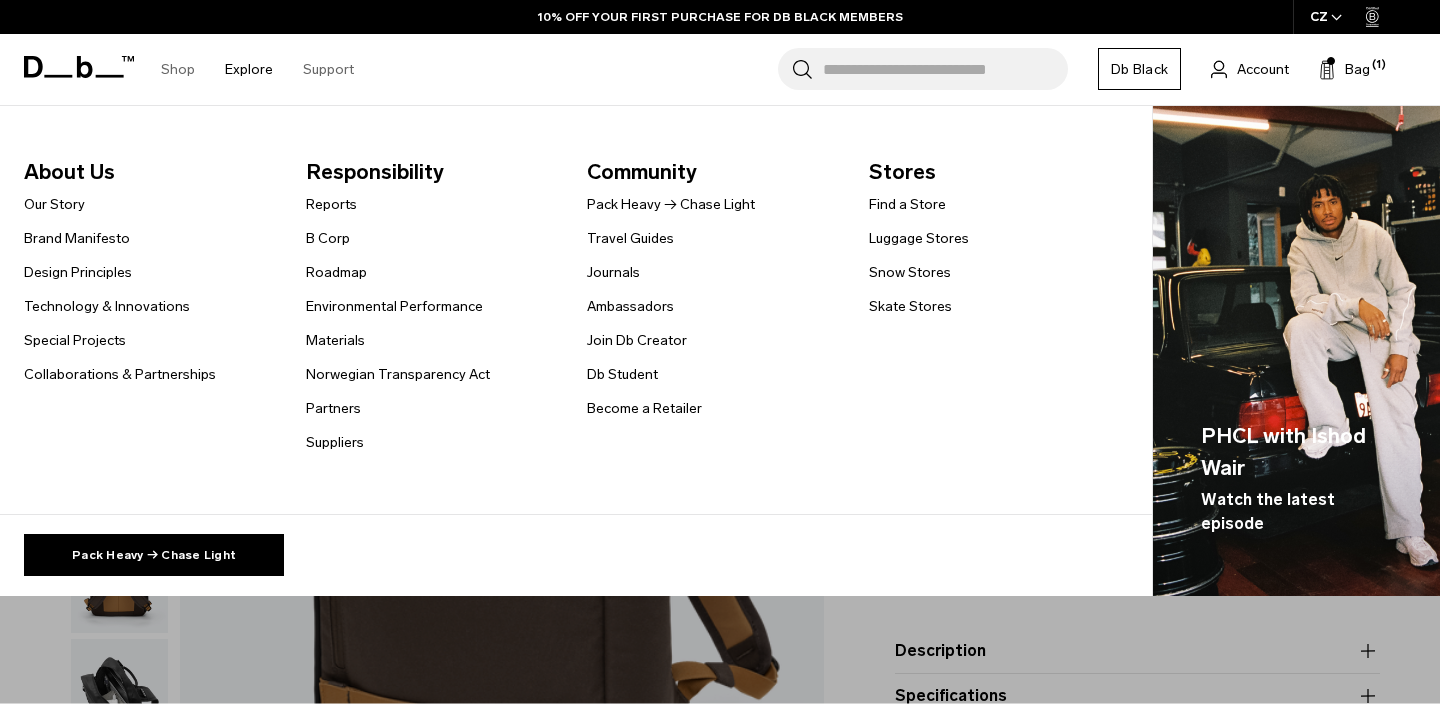 scroll, scrollTop: 0, scrollLeft: 0, axis: both 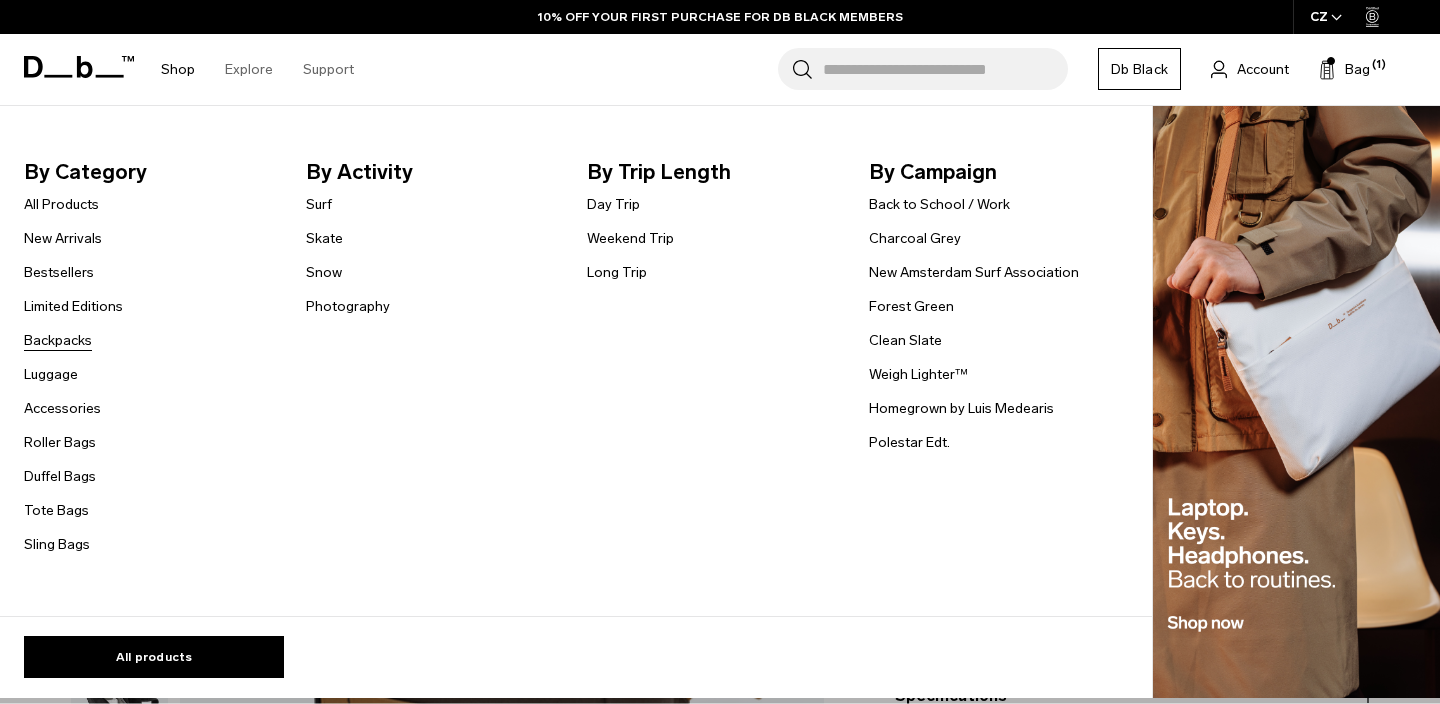 click on "Backpacks" at bounding box center (58, 340) 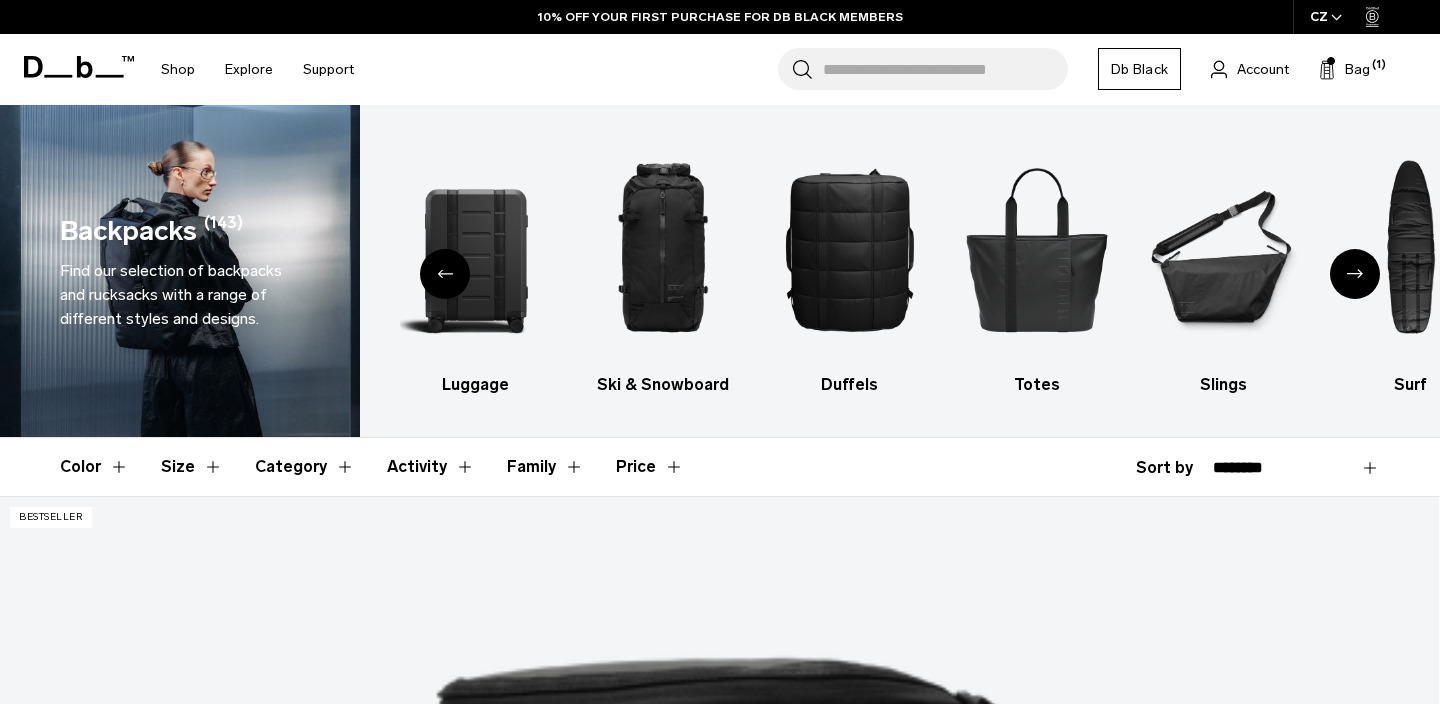 scroll, scrollTop: 753, scrollLeft: 0, axis: vertical 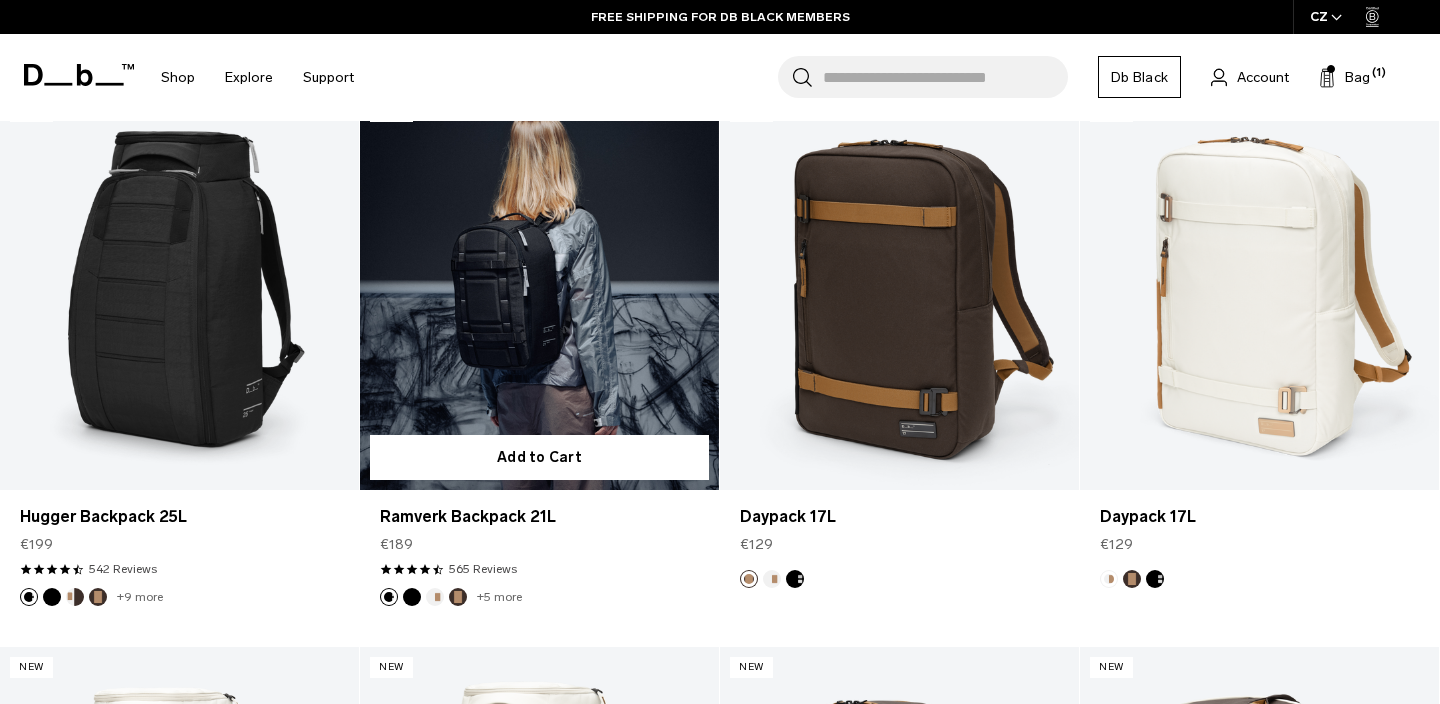 click at bounding box center (539, 290) 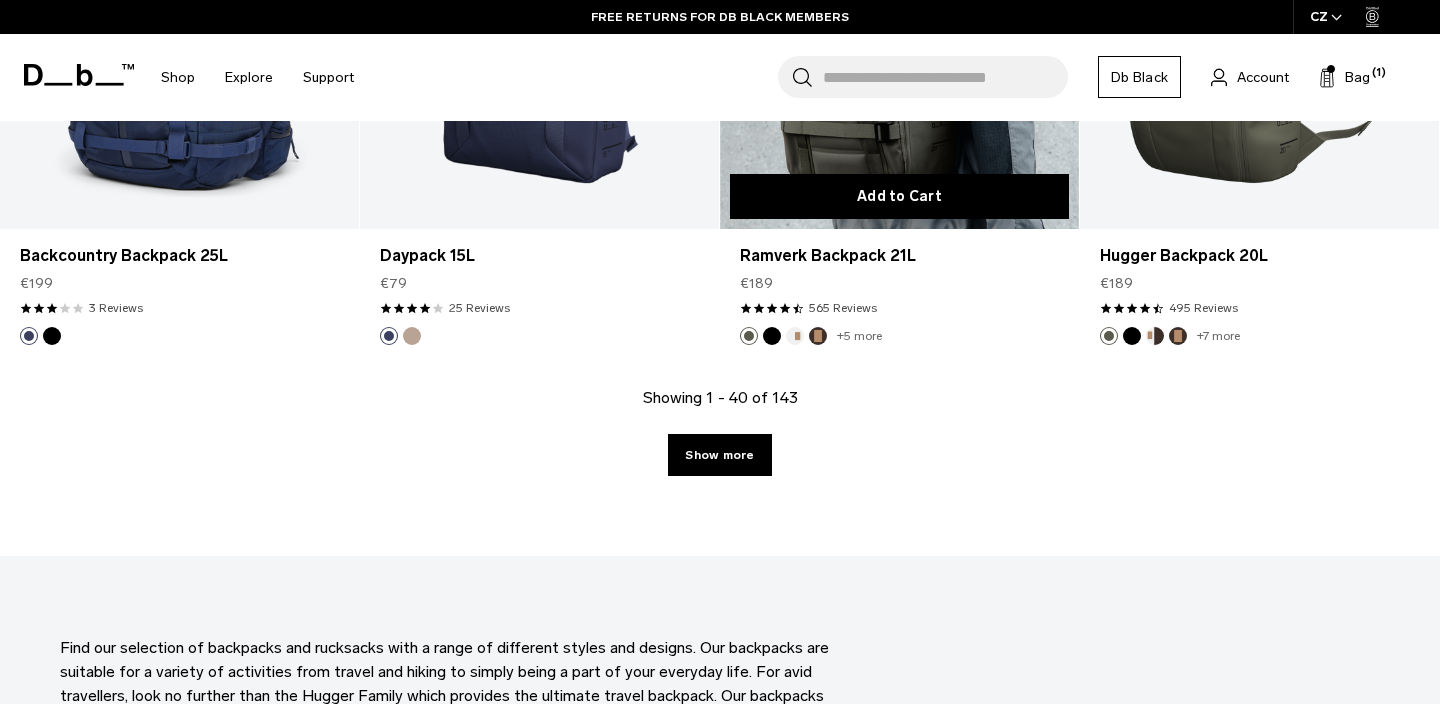 scroll, scrollTop: 5685, scrollLeft: 0, axis: vertical 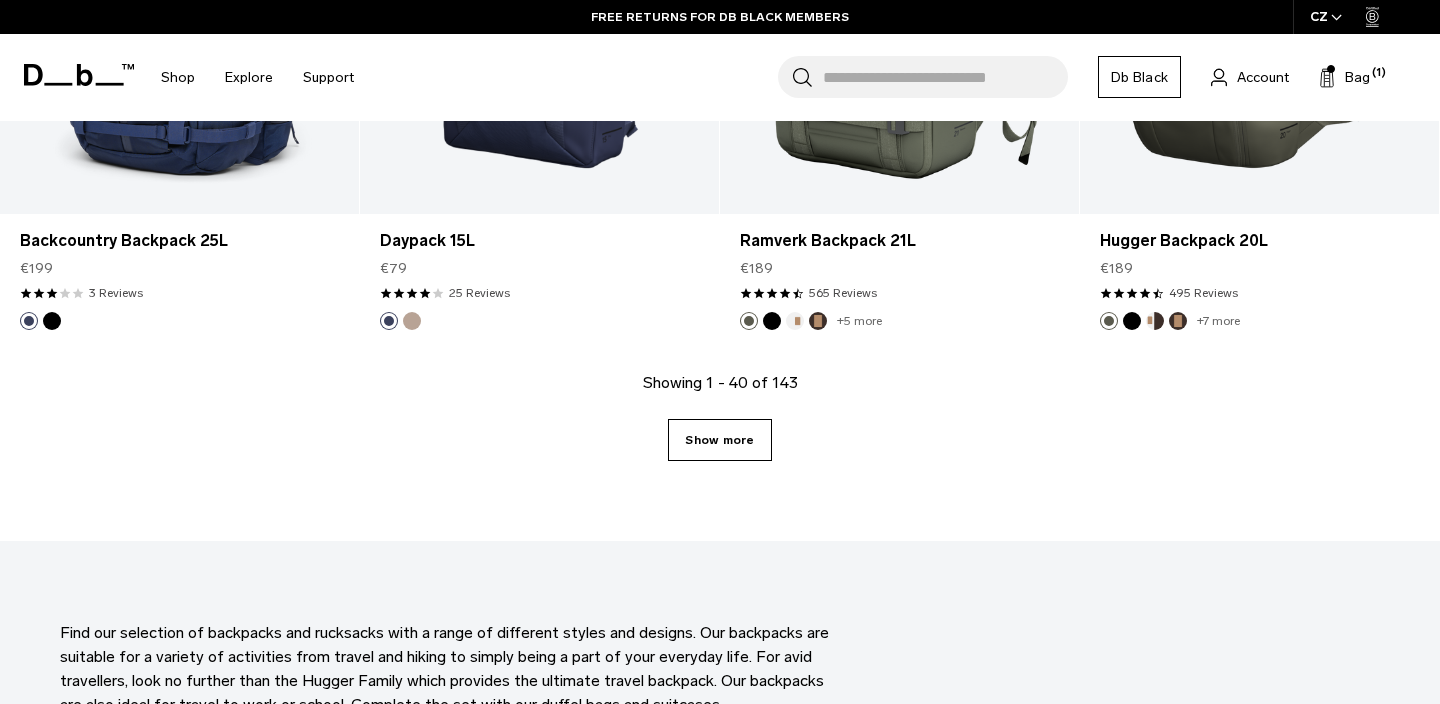 click on "Show more" at bounding box center (719, 440) 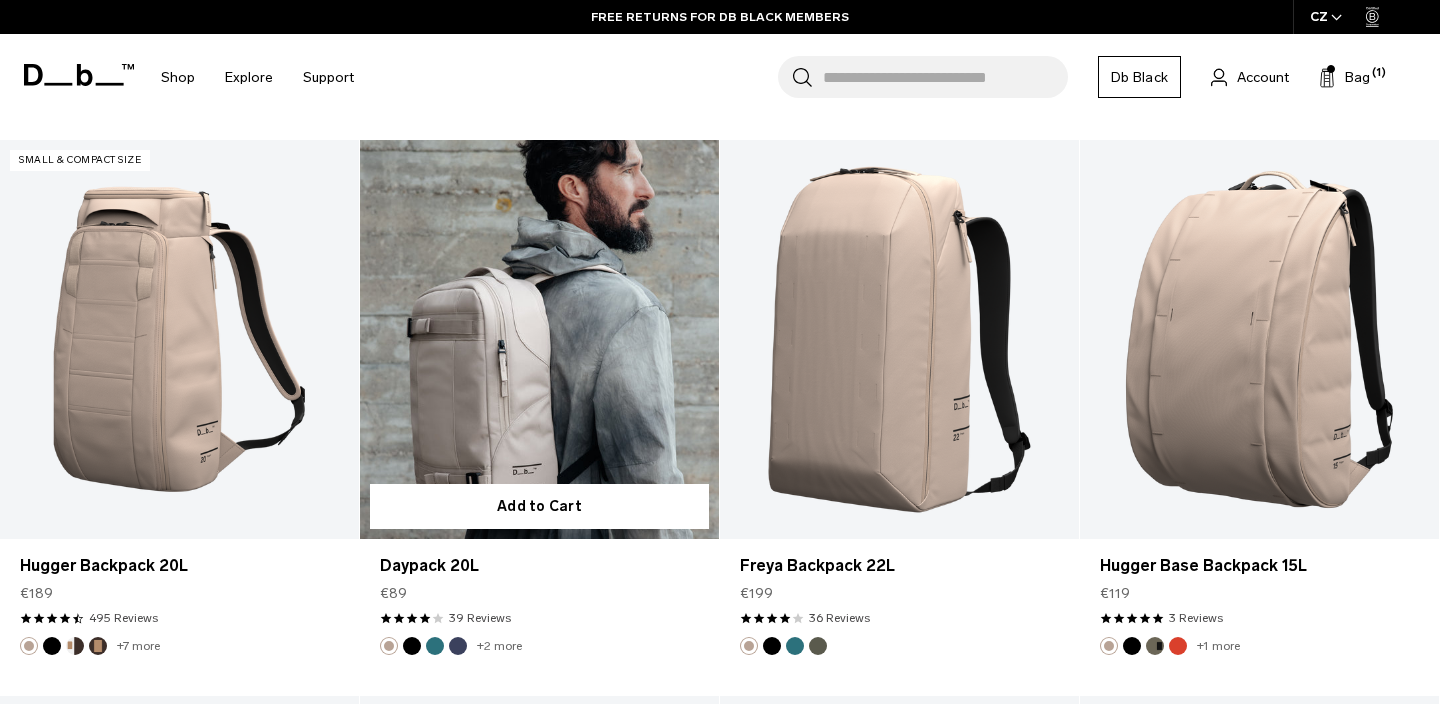 scroll, scrollTop: 6475, scrollLeft: 0, axis: vertical 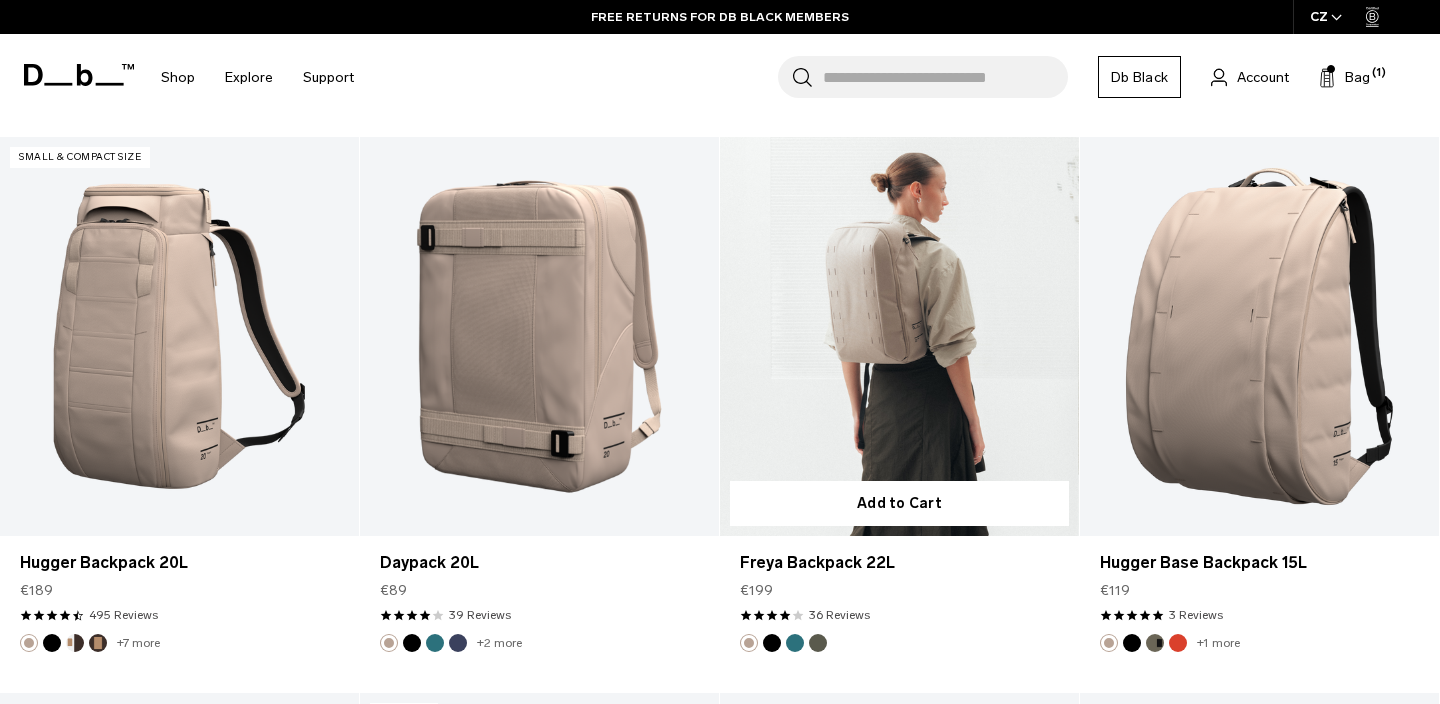 click at bounding box center [899, 336] 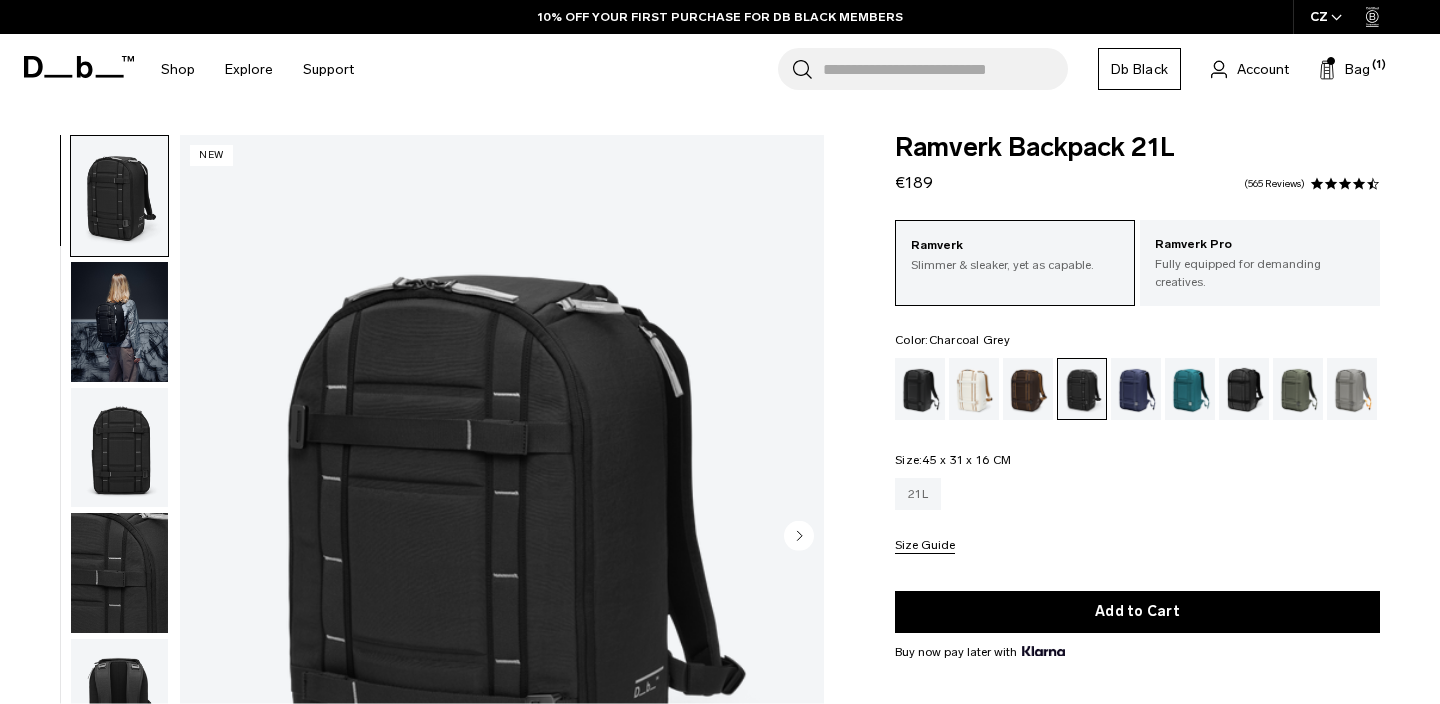 scroll, scrollTop: 34, scrollLeft: 0, axis: vertical 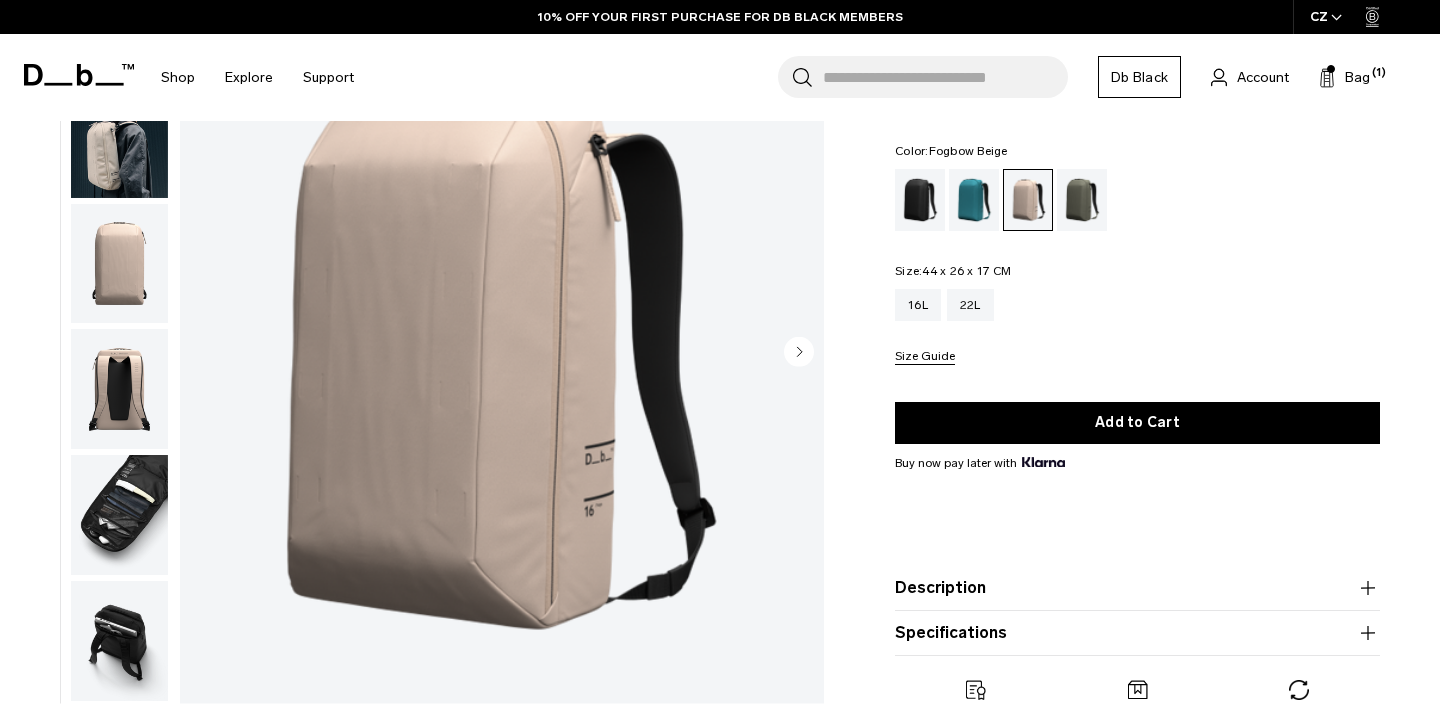 click 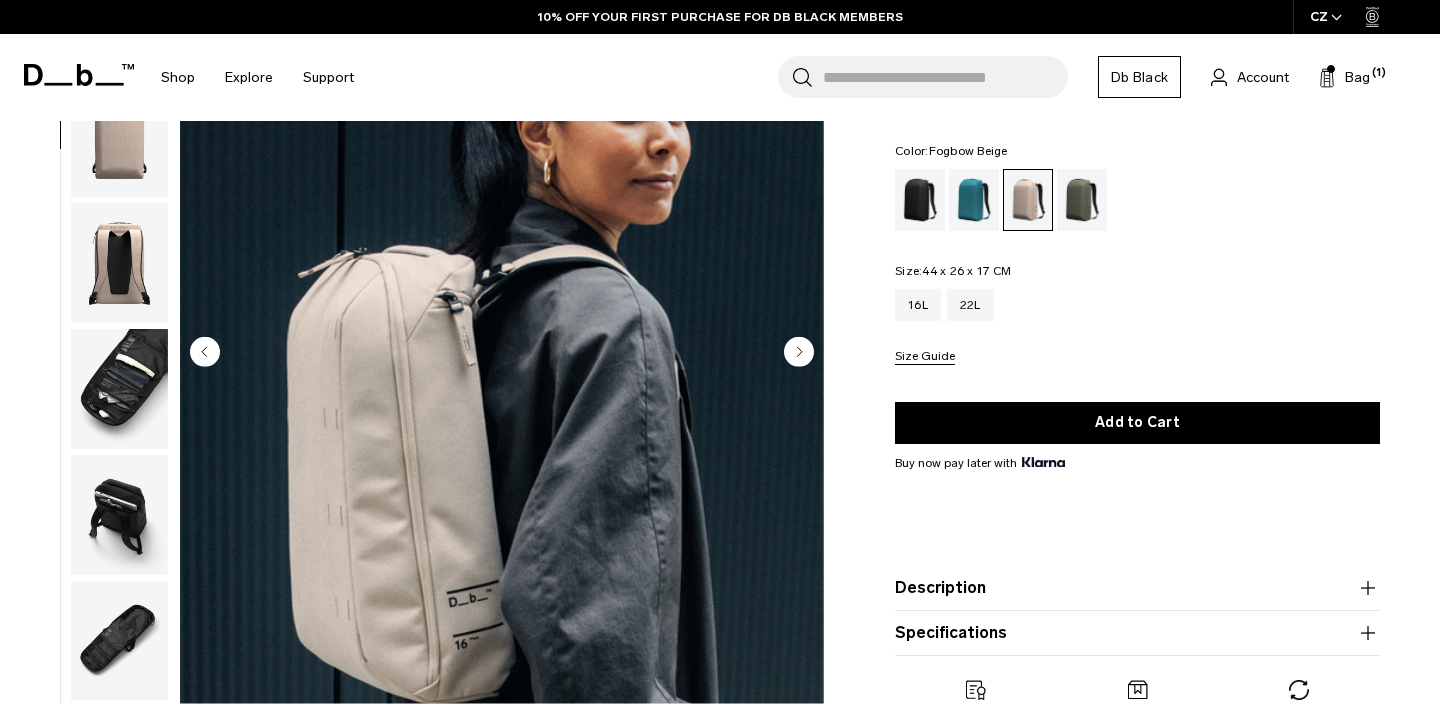 scroll, scrollTop: 127, scrollLeft: 0, axis: vertical 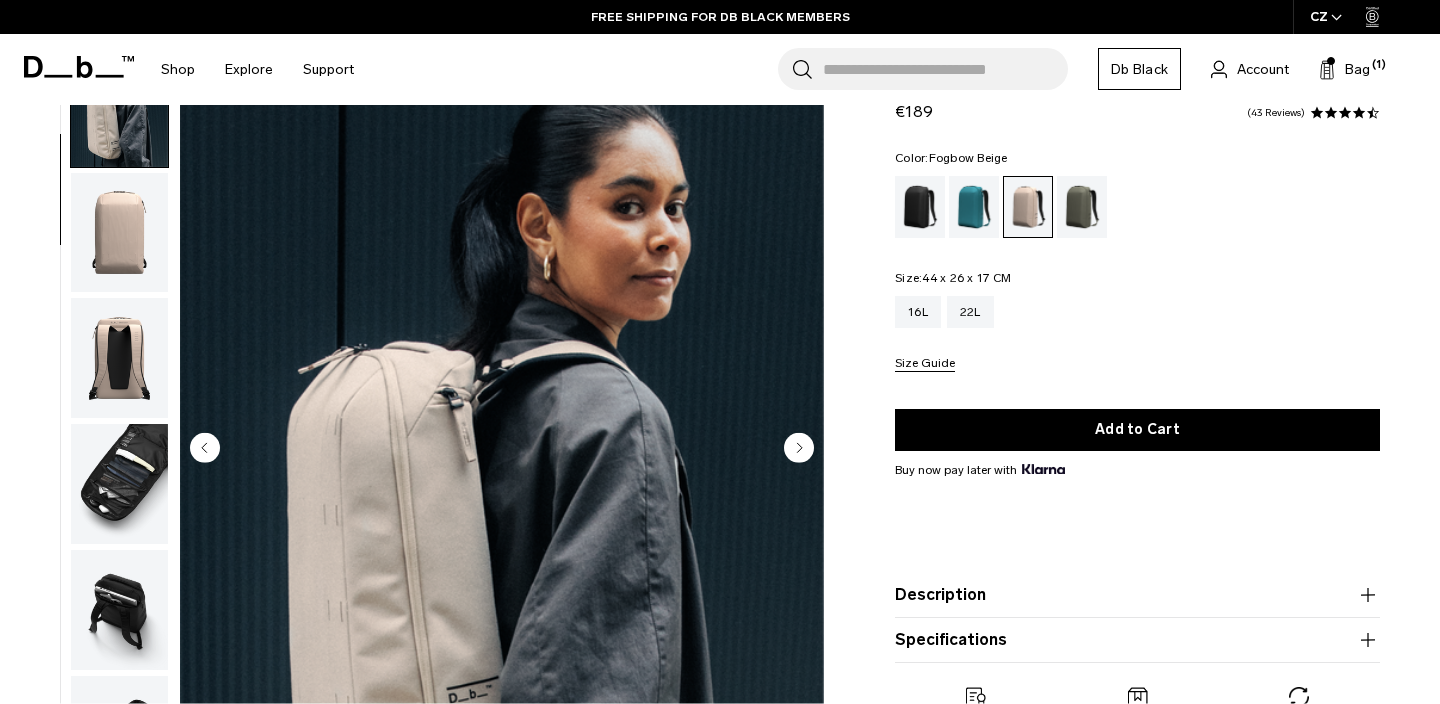 click 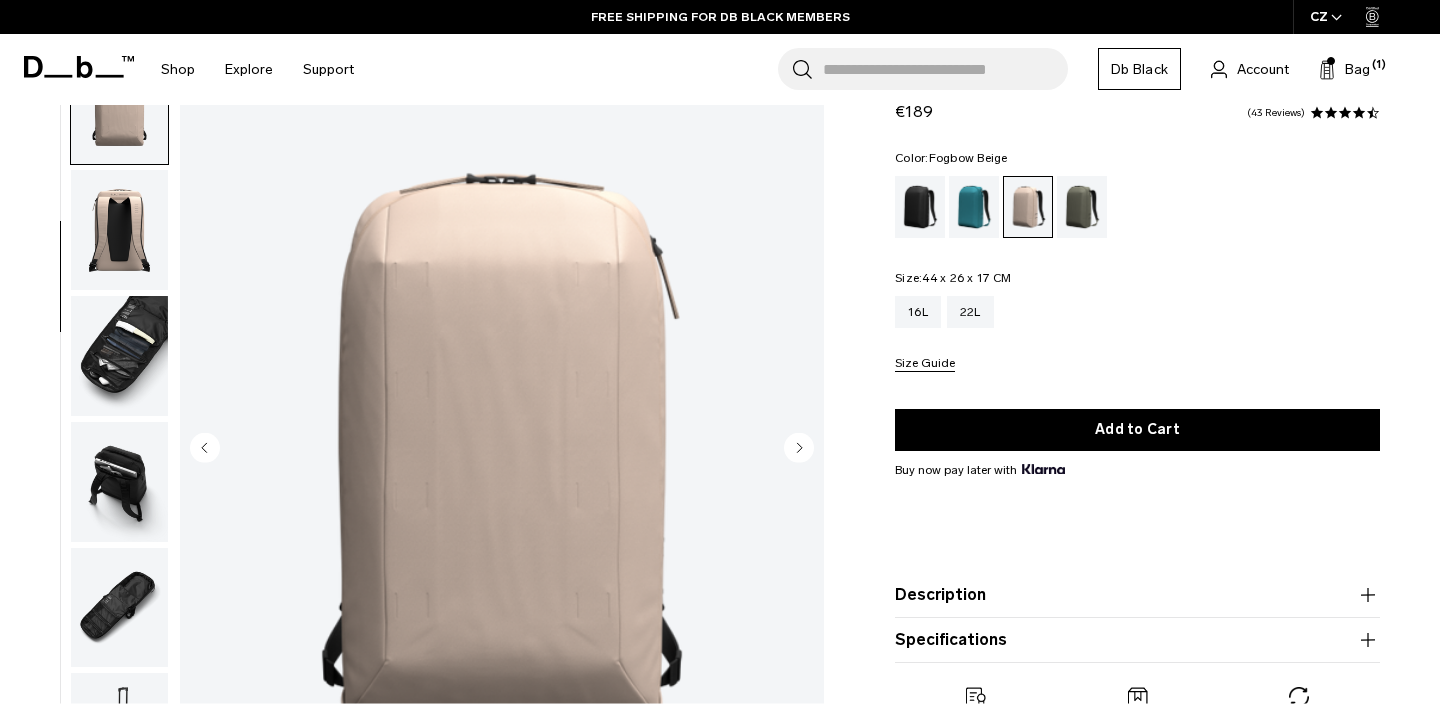 click 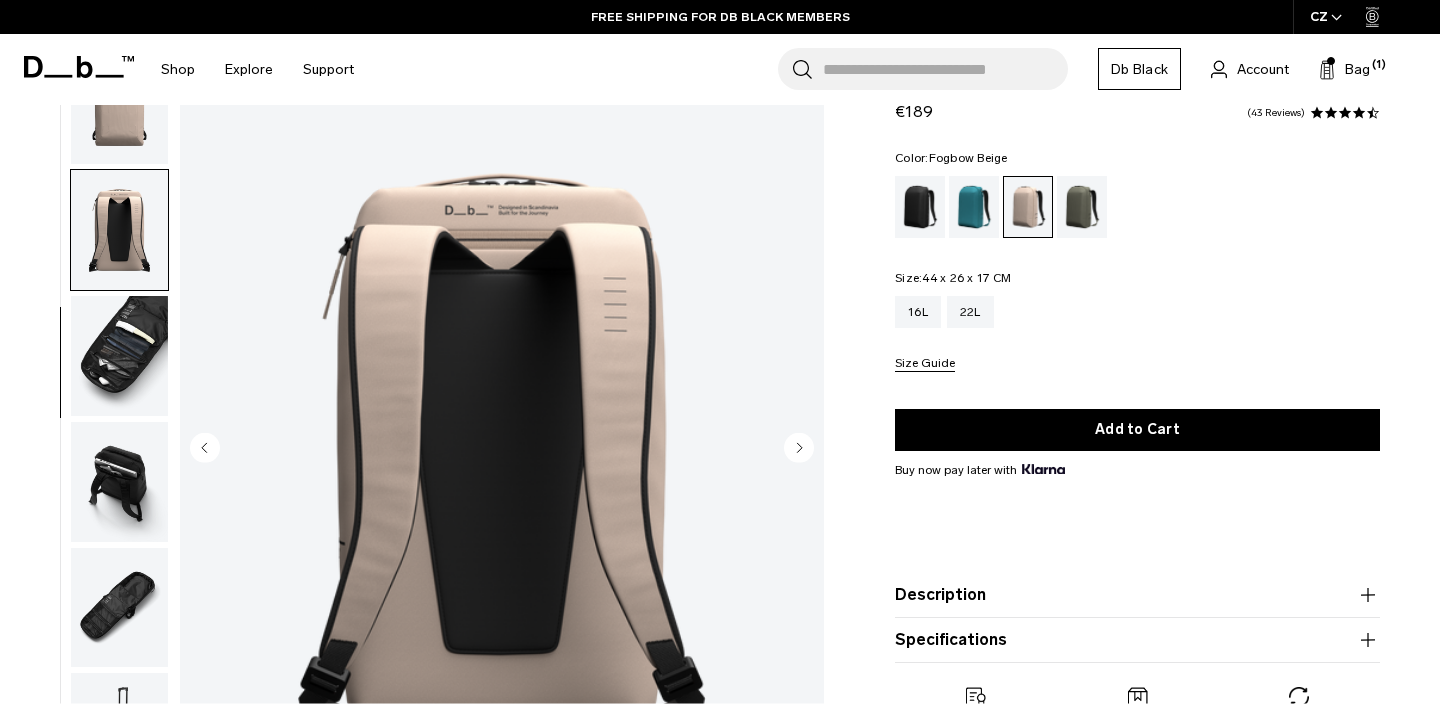 scroll, scrollTop: 336, scrollLeft: 0, axis: vertical 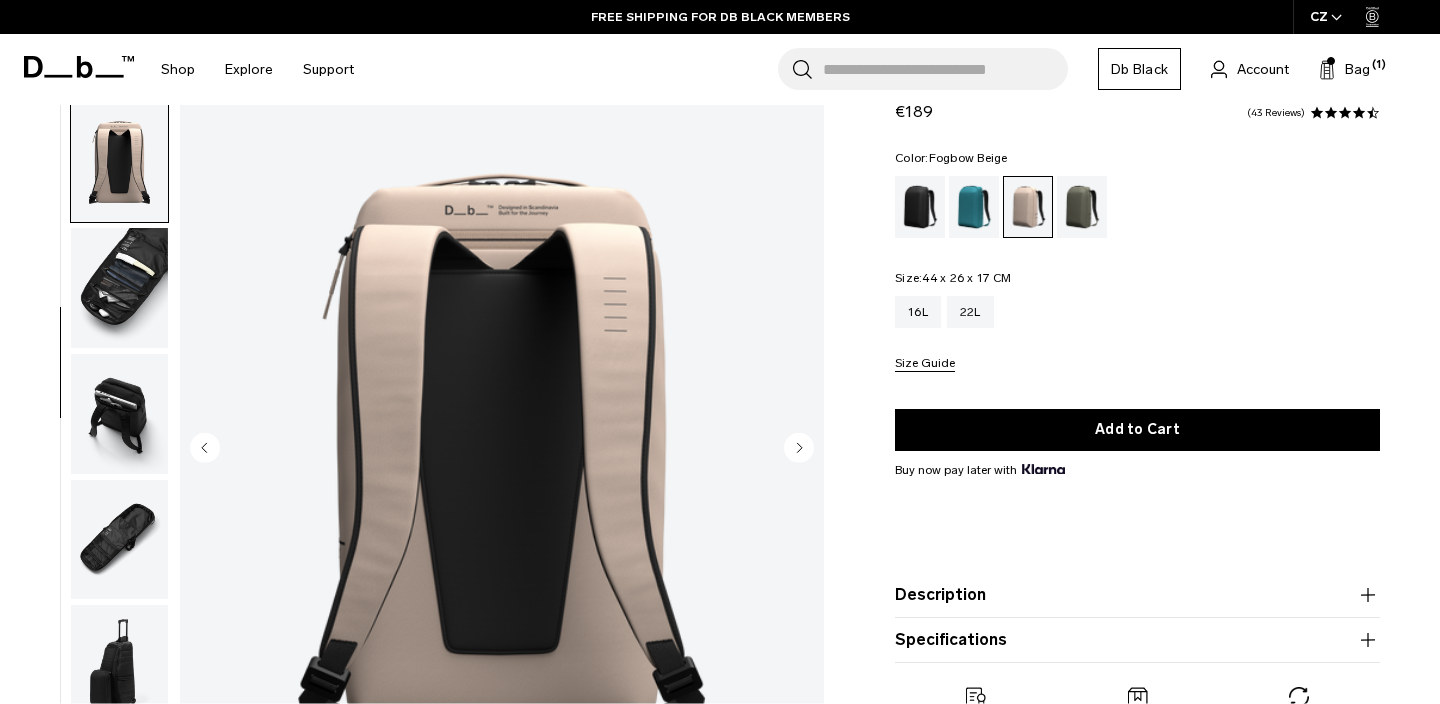 click 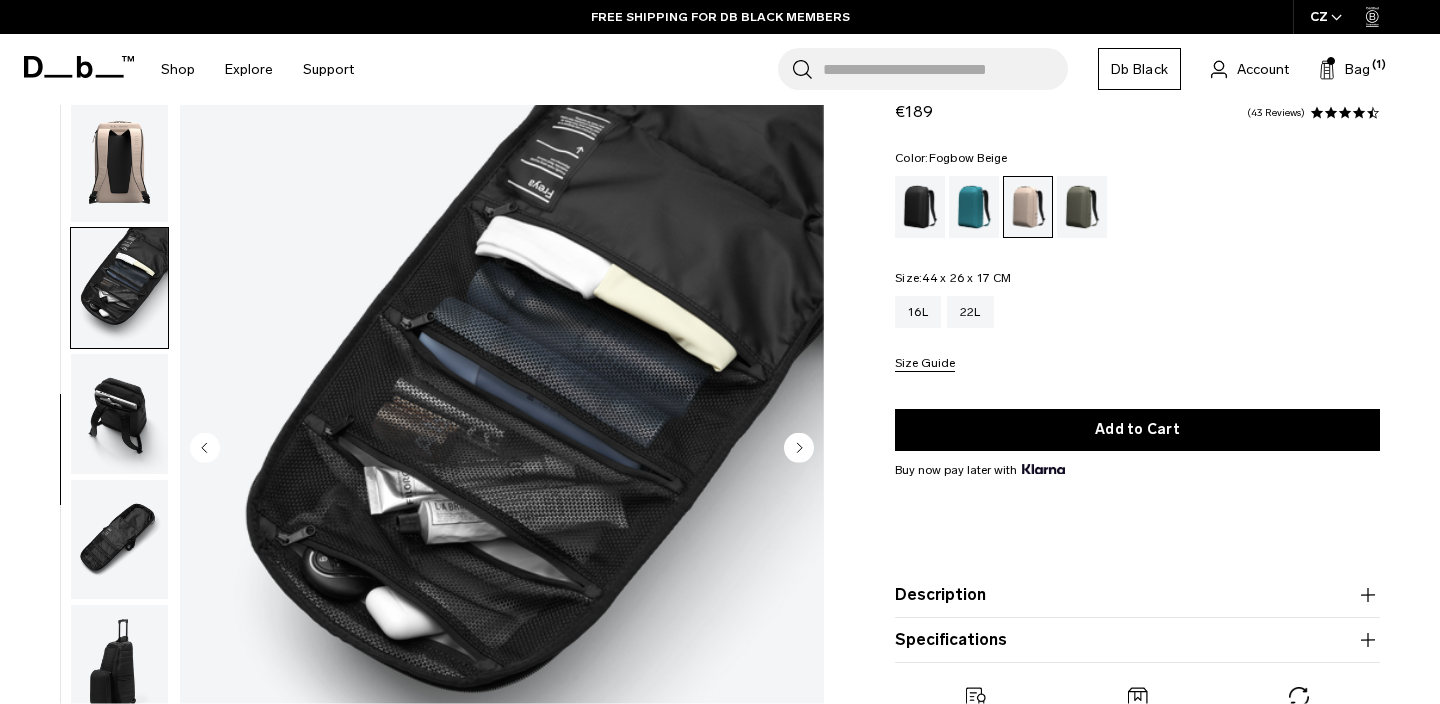 click 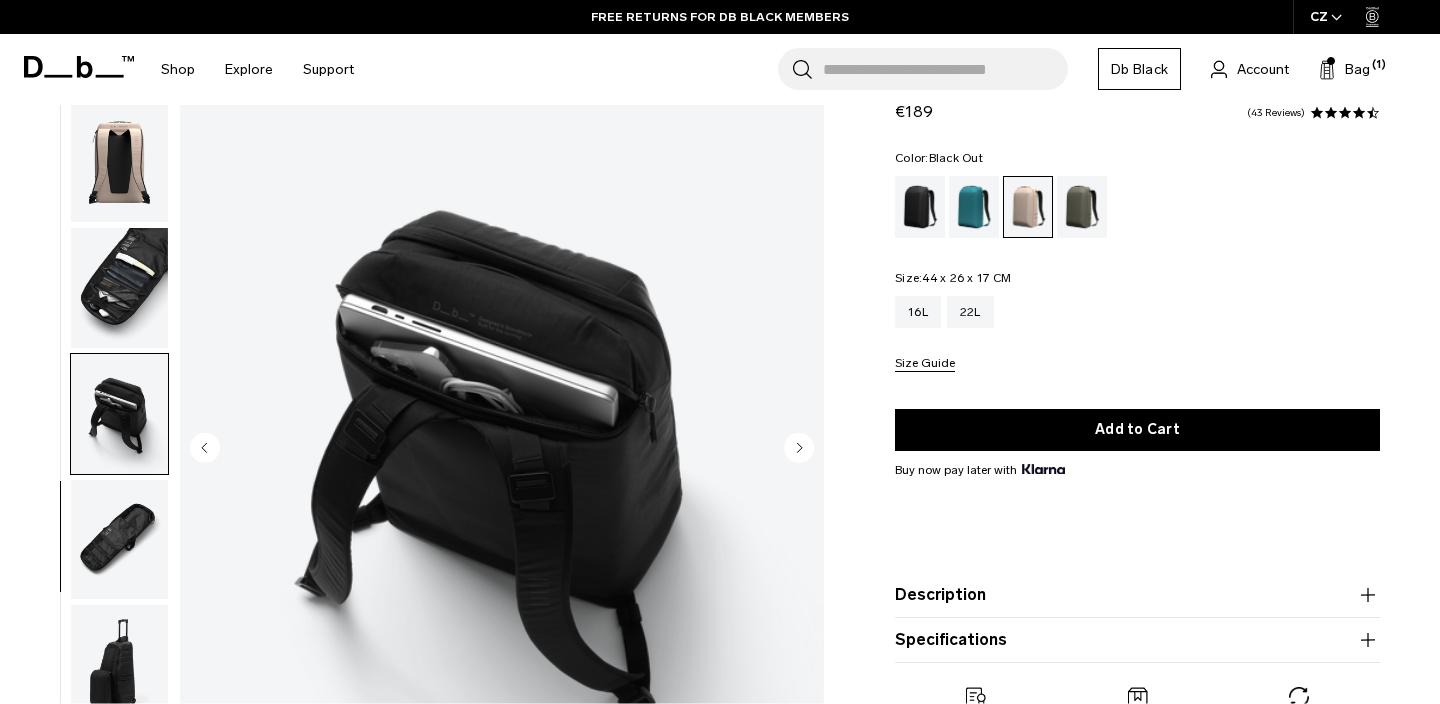 click at bounding box center (920, 207) 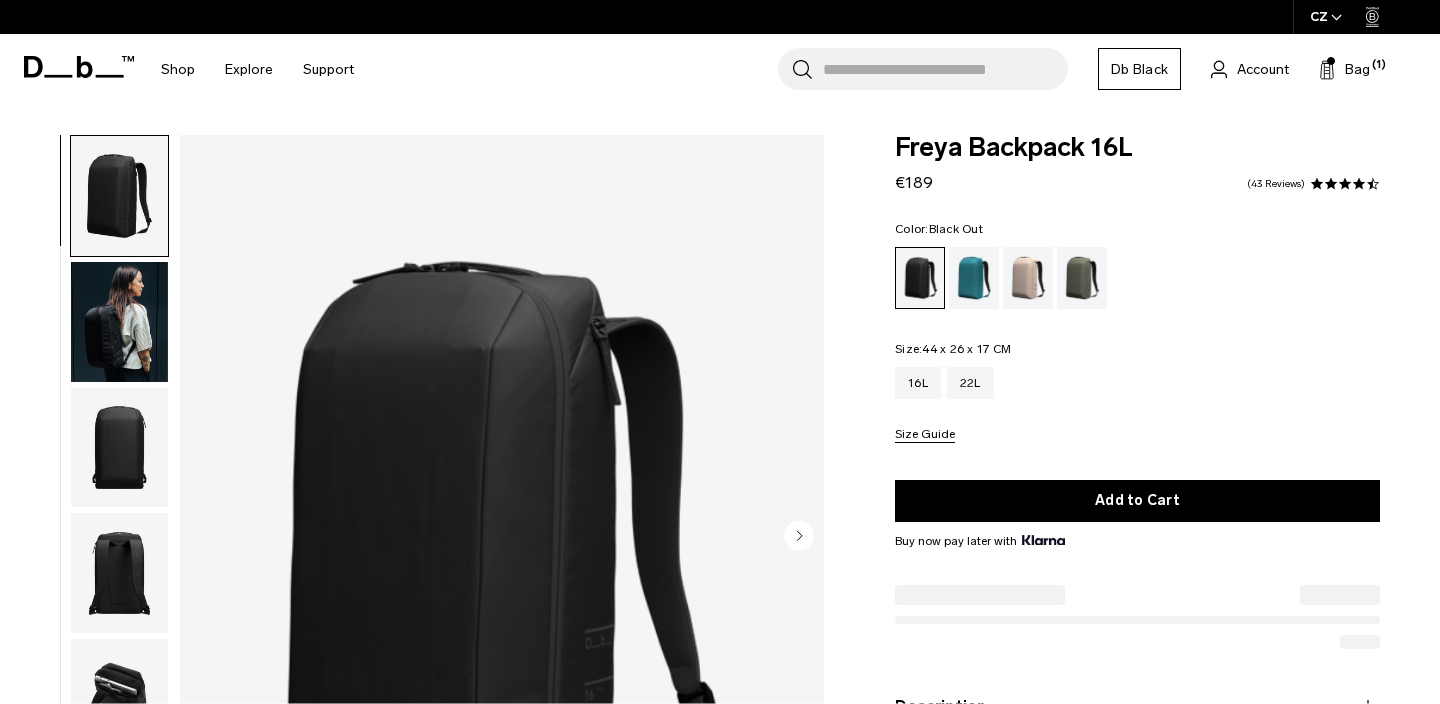 scroll, scrollTop: 121, scrollLeft: 0, axis: vertical 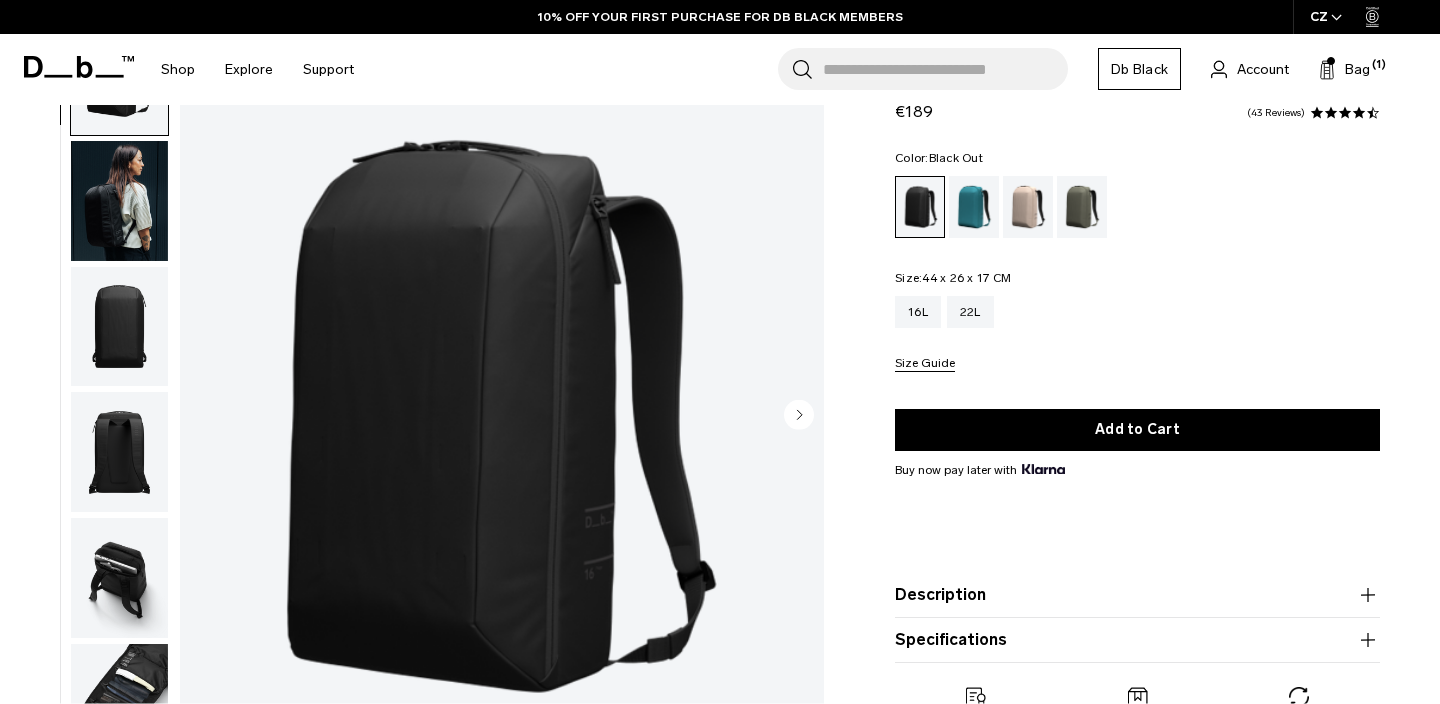 click 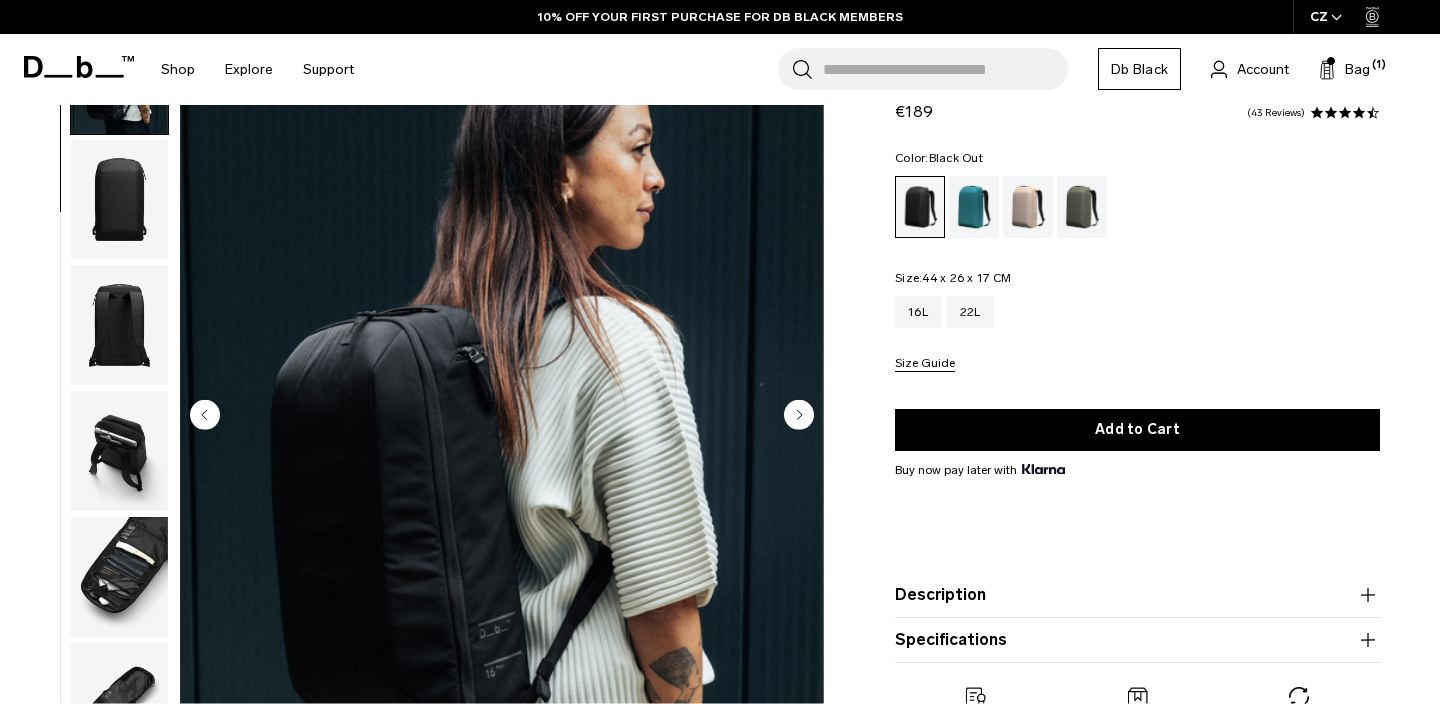 click 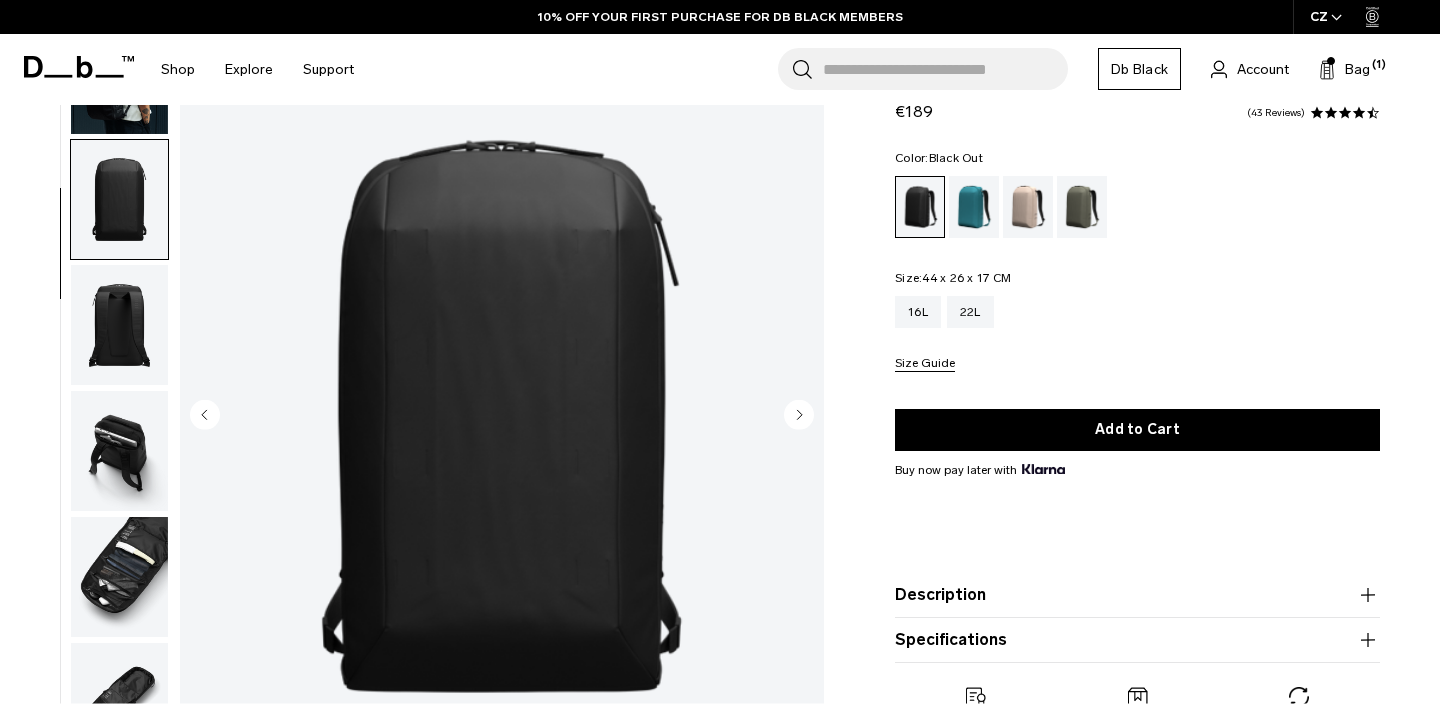 scroll, scrollTop: 255, scrollLeft: 0, axis: vertical 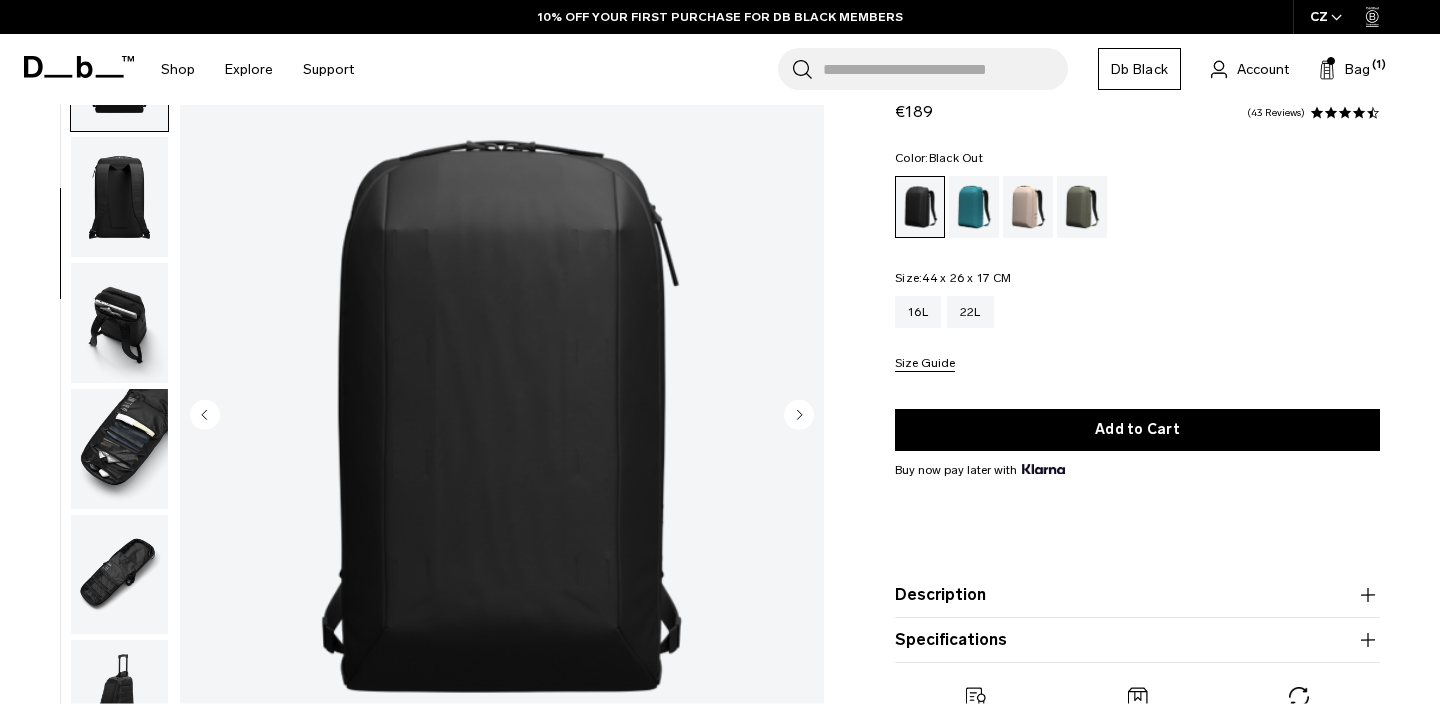 click 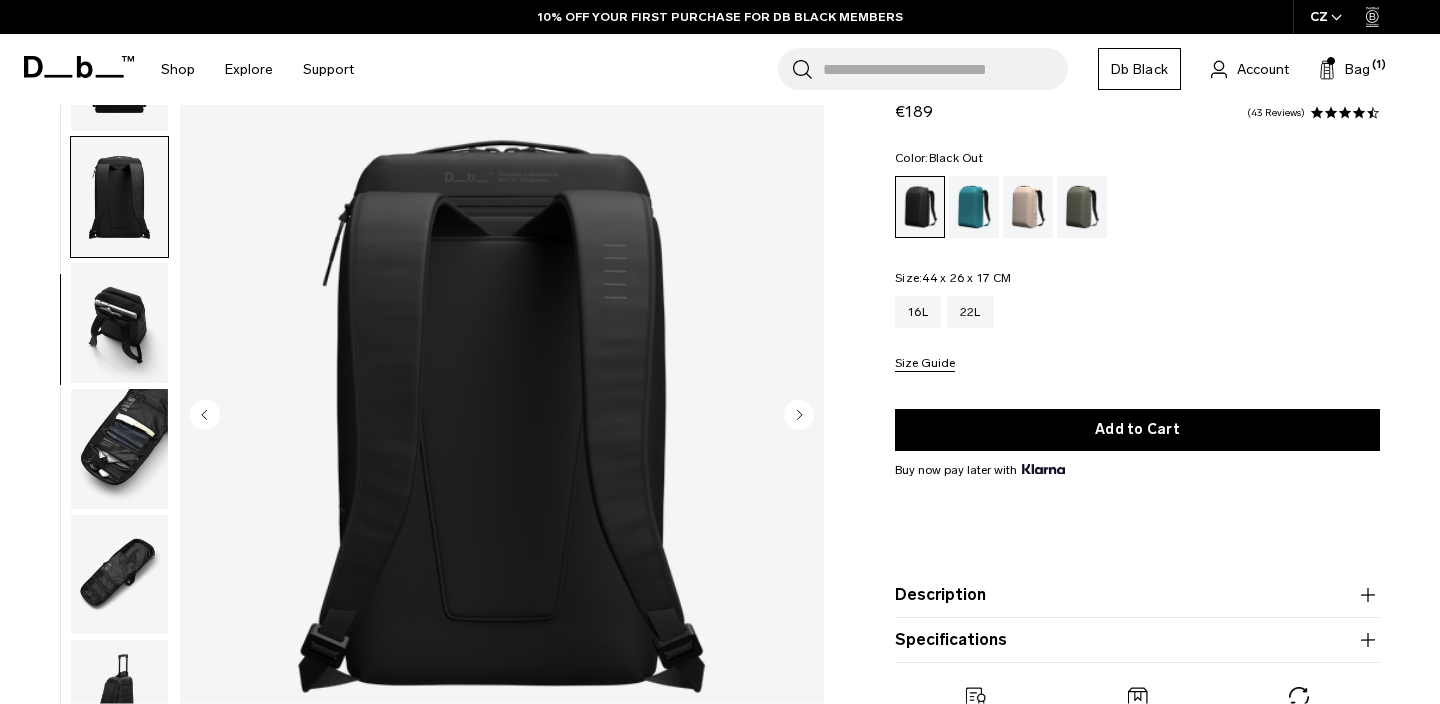 scroll, scrollTop: 336, scrollLeft: 0, axis: vertical 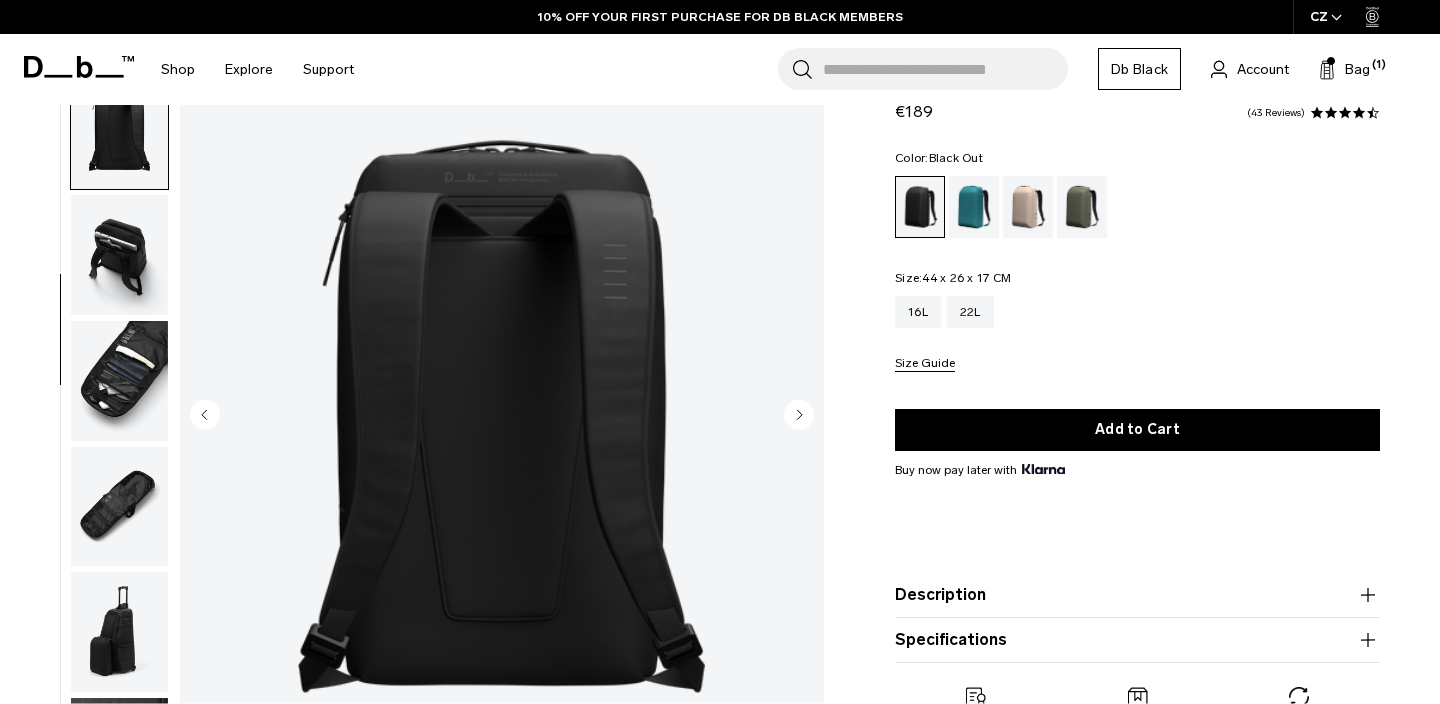 click 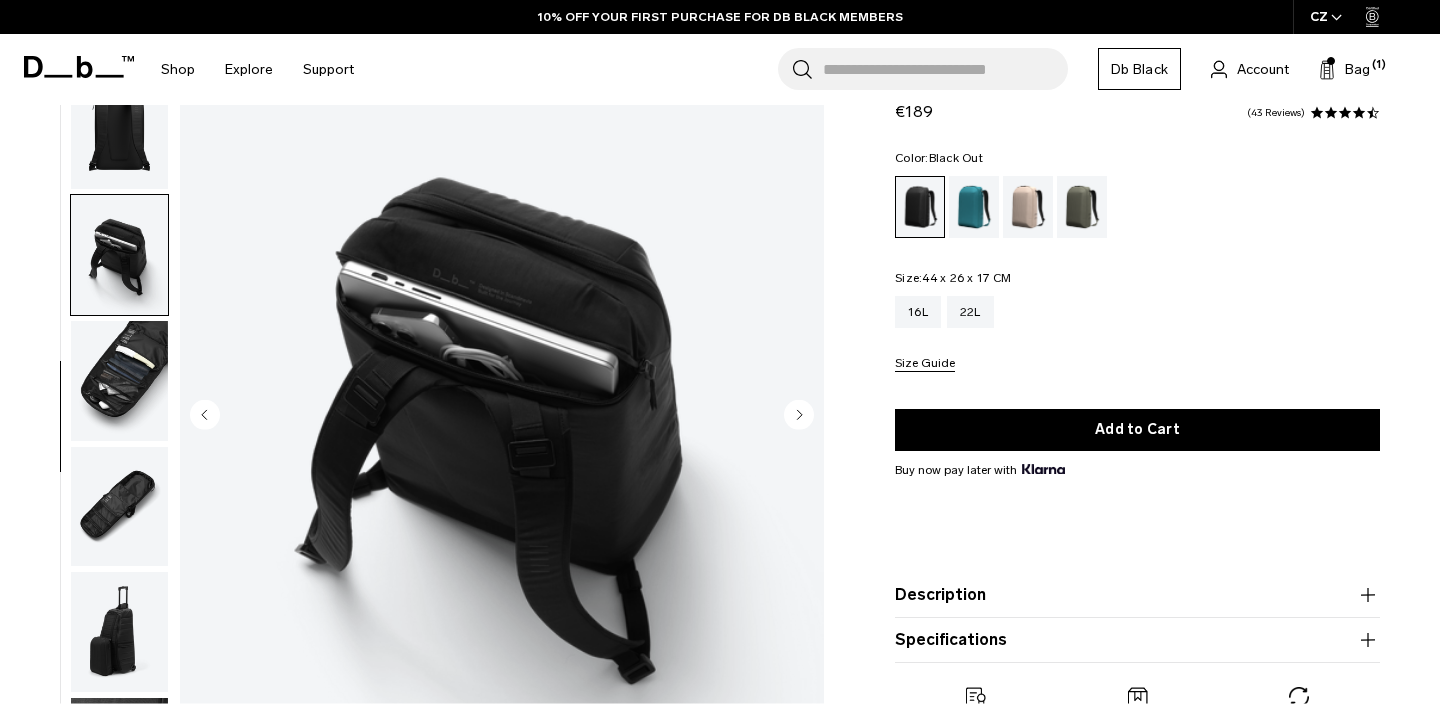 scroll, scrollTop: 122, scrollLeft: 0, axis: vertical 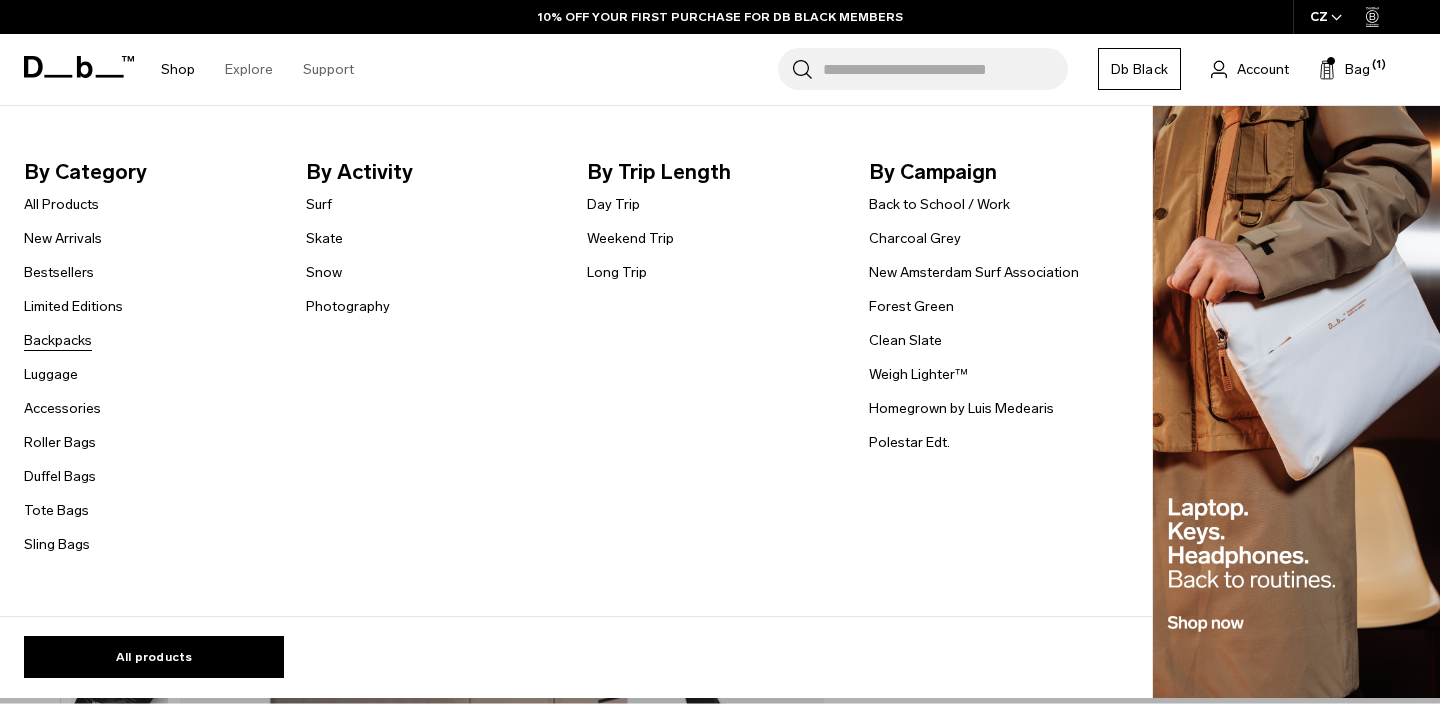 click on "Backpacks" at bounding box center (58, 340) 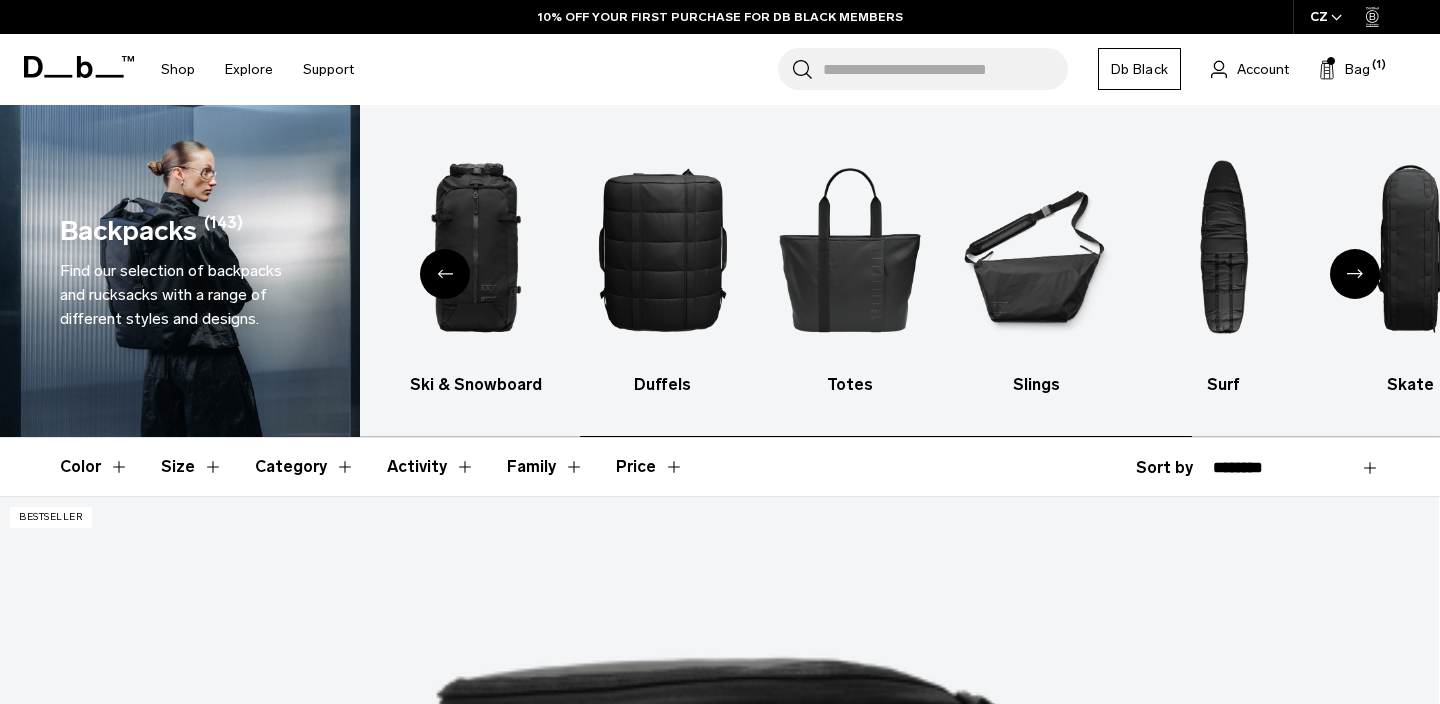 scroll, scrollTop: 0, scrollLeft: 0, axis: both 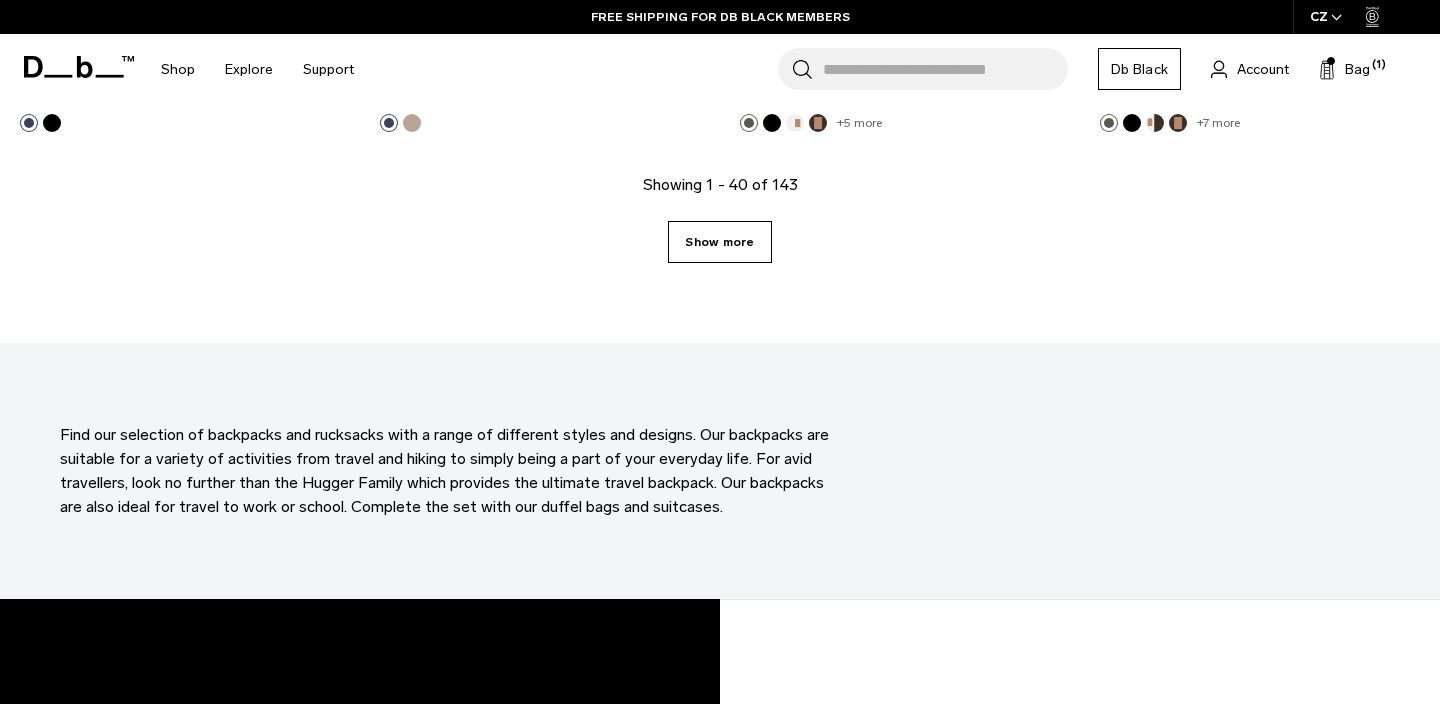 click on "Show more" at bounding box center [719, 242] 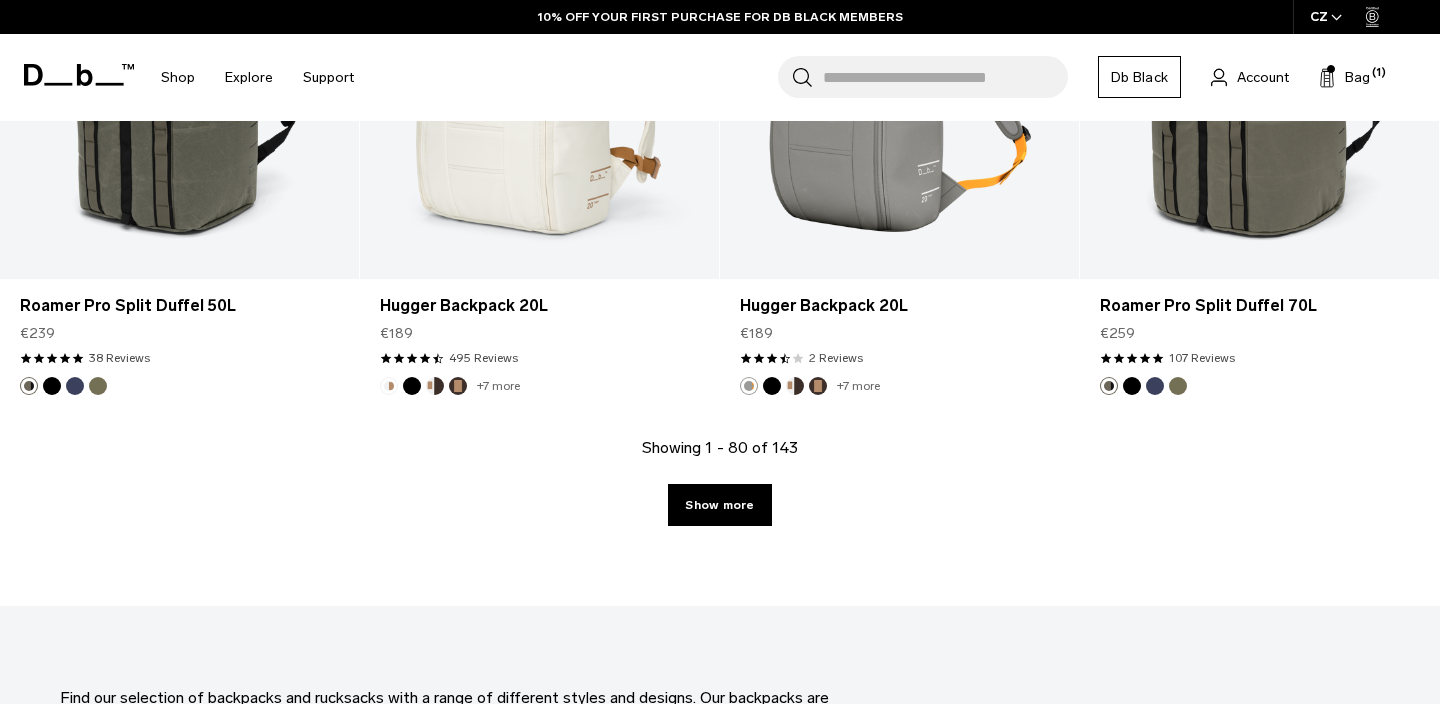 scroll, scrollTop: 11203, scrollLeft: 0, axis: vertical 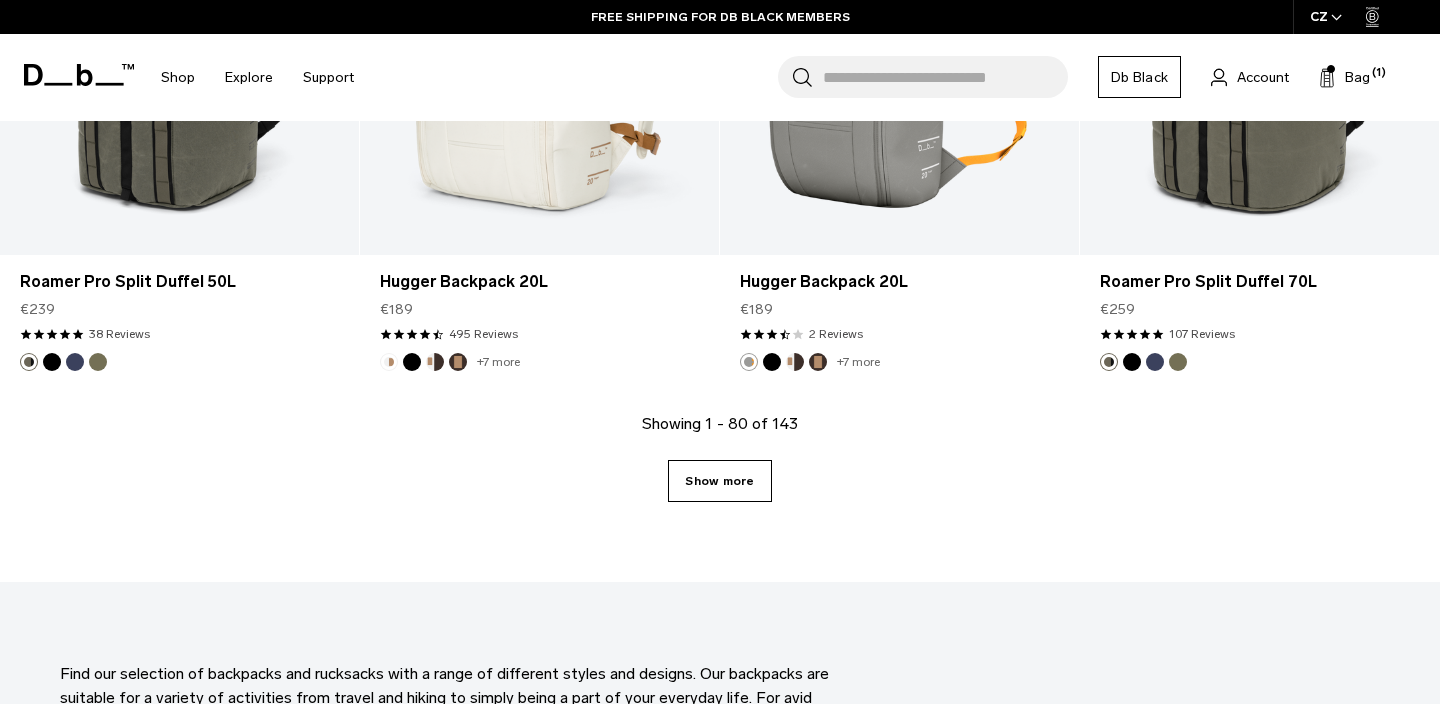 click on "Show more" at bounding box center [719, 481] 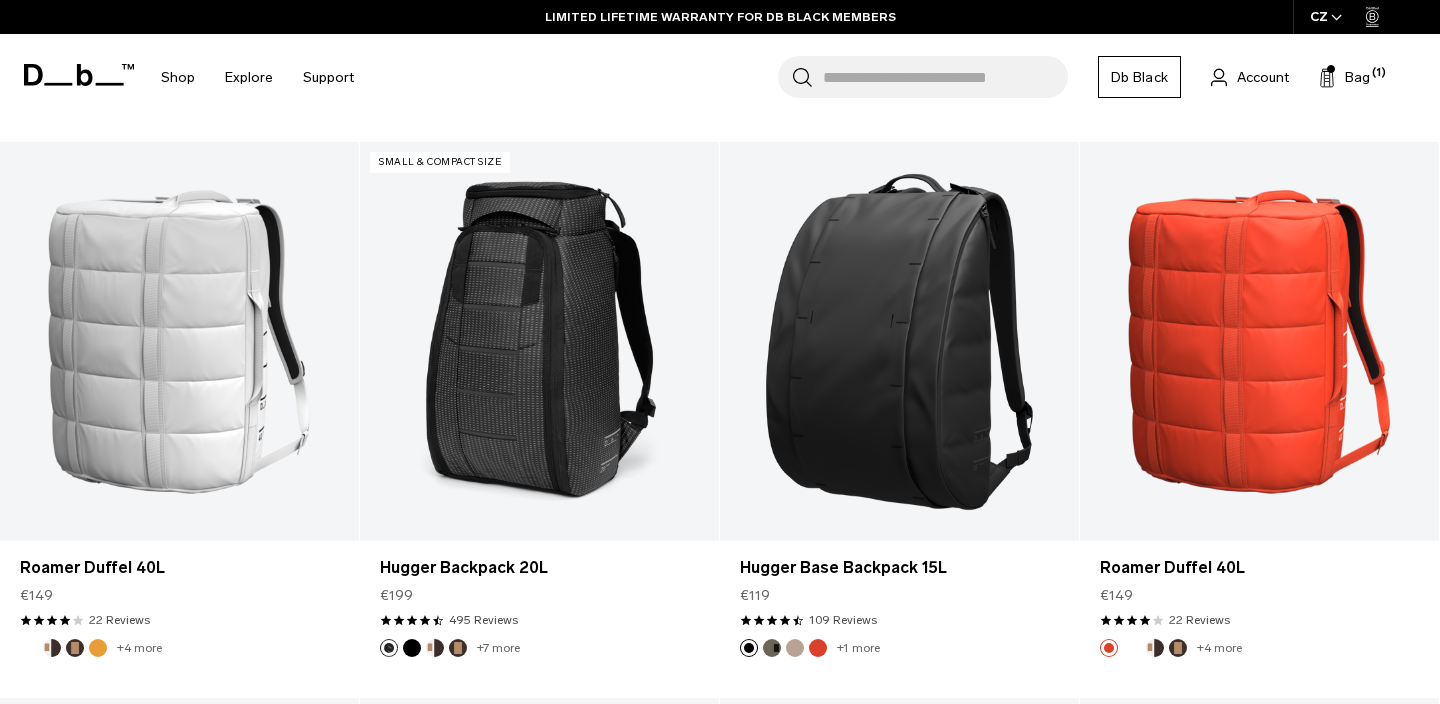 scroll, scrollTop: 13172, scrollLeft: 0, axis: vertical 